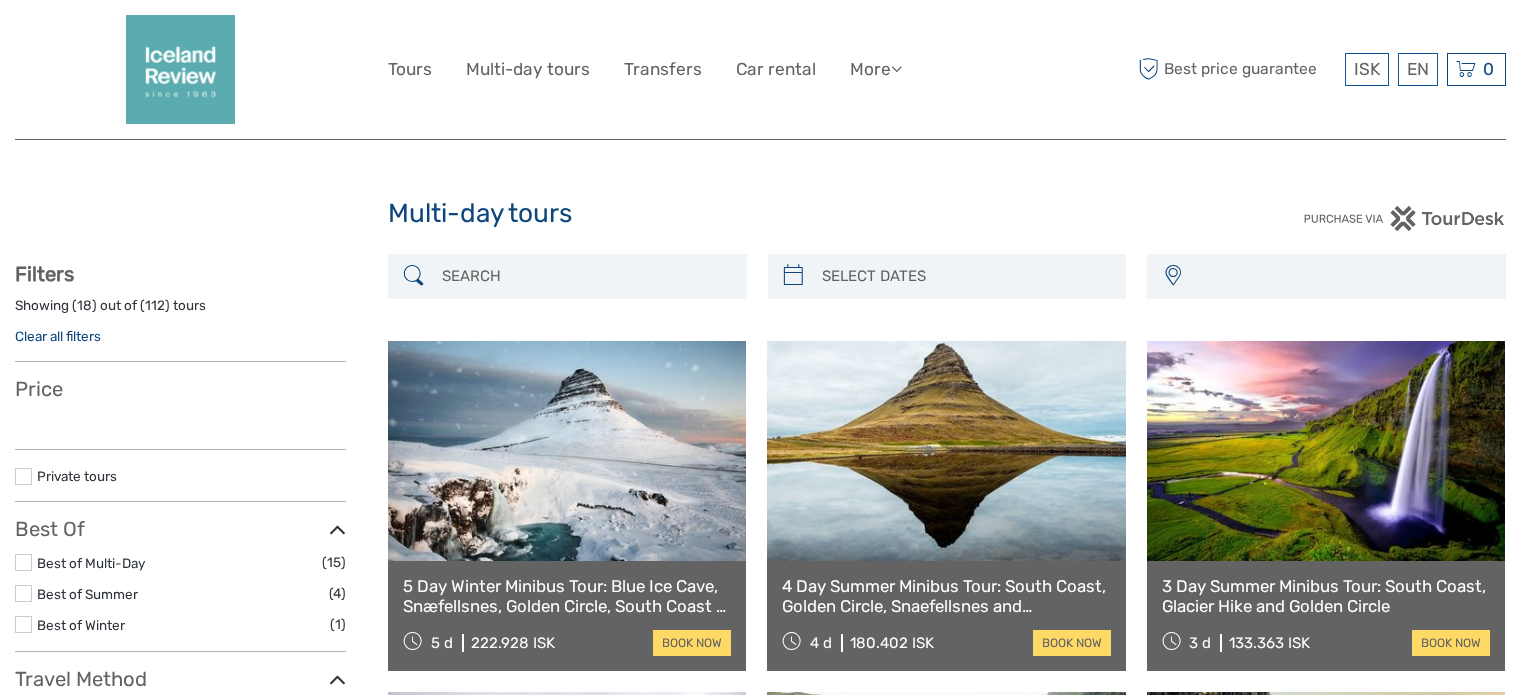 select 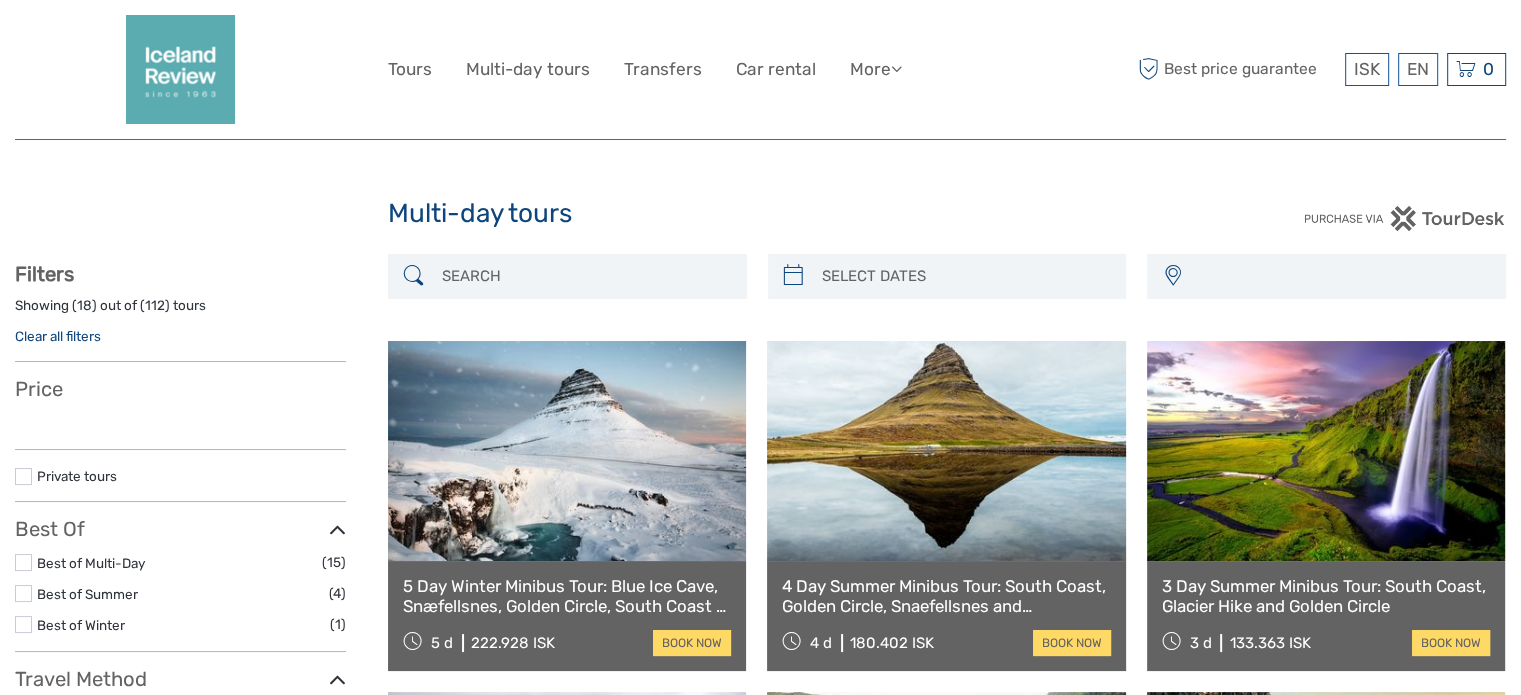 scroll, scrollTop: 0, scrollLeft: 0, axis: both 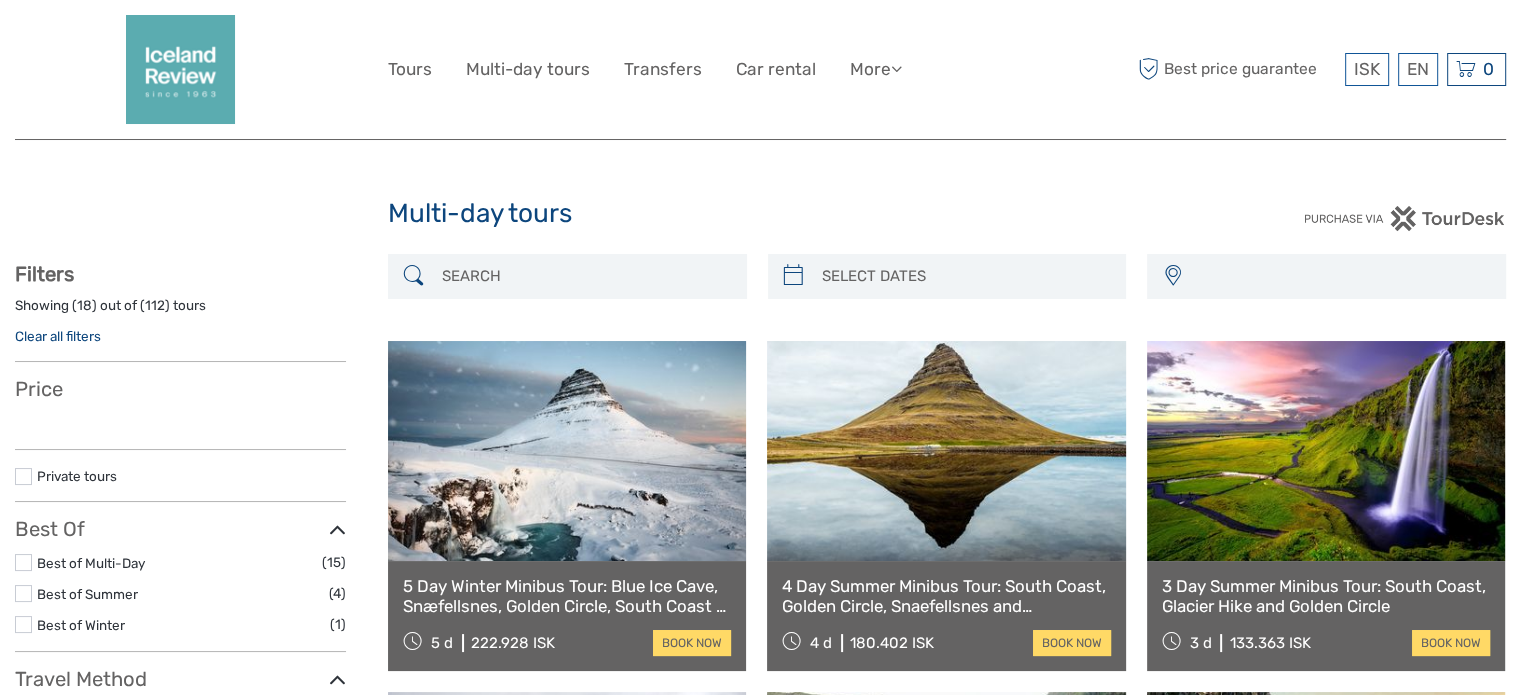 select 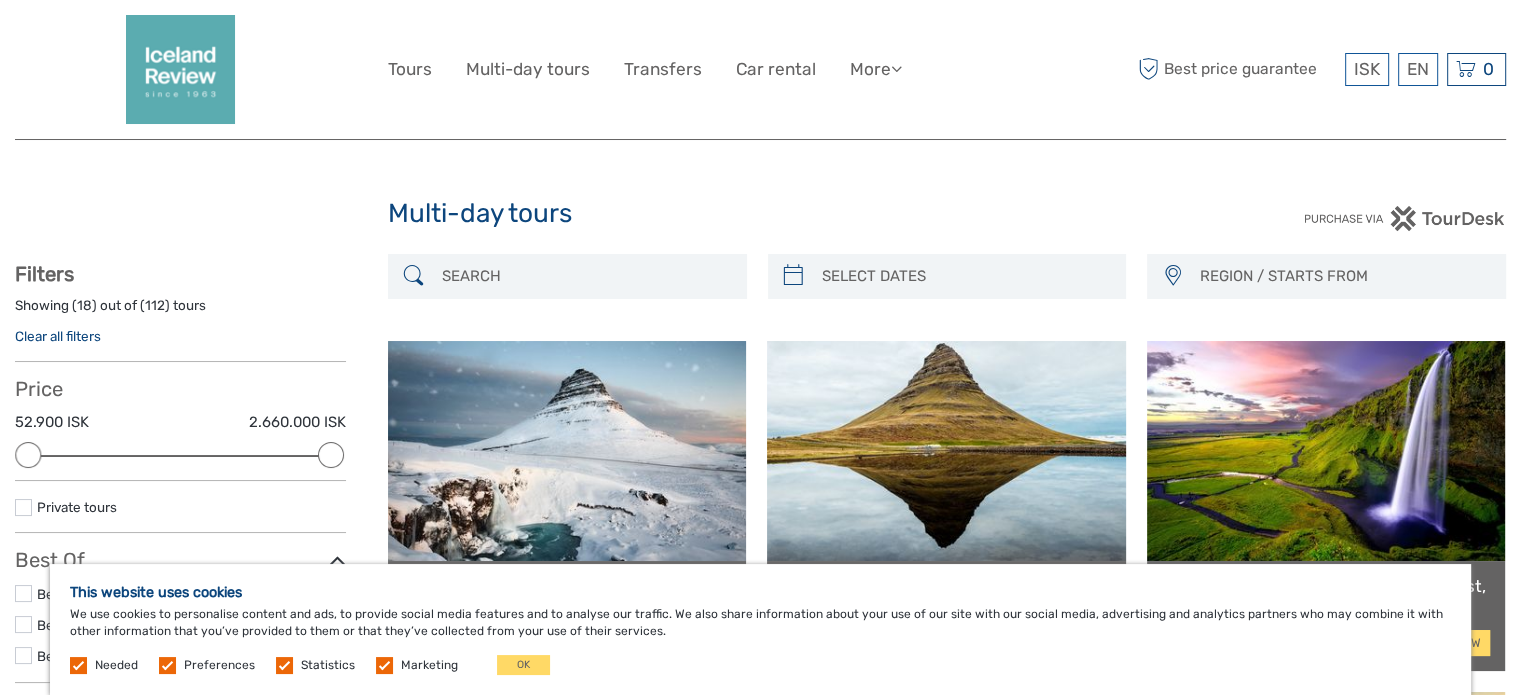 scroll, scrollTop: 0, scrollLeft: 0, axis: both 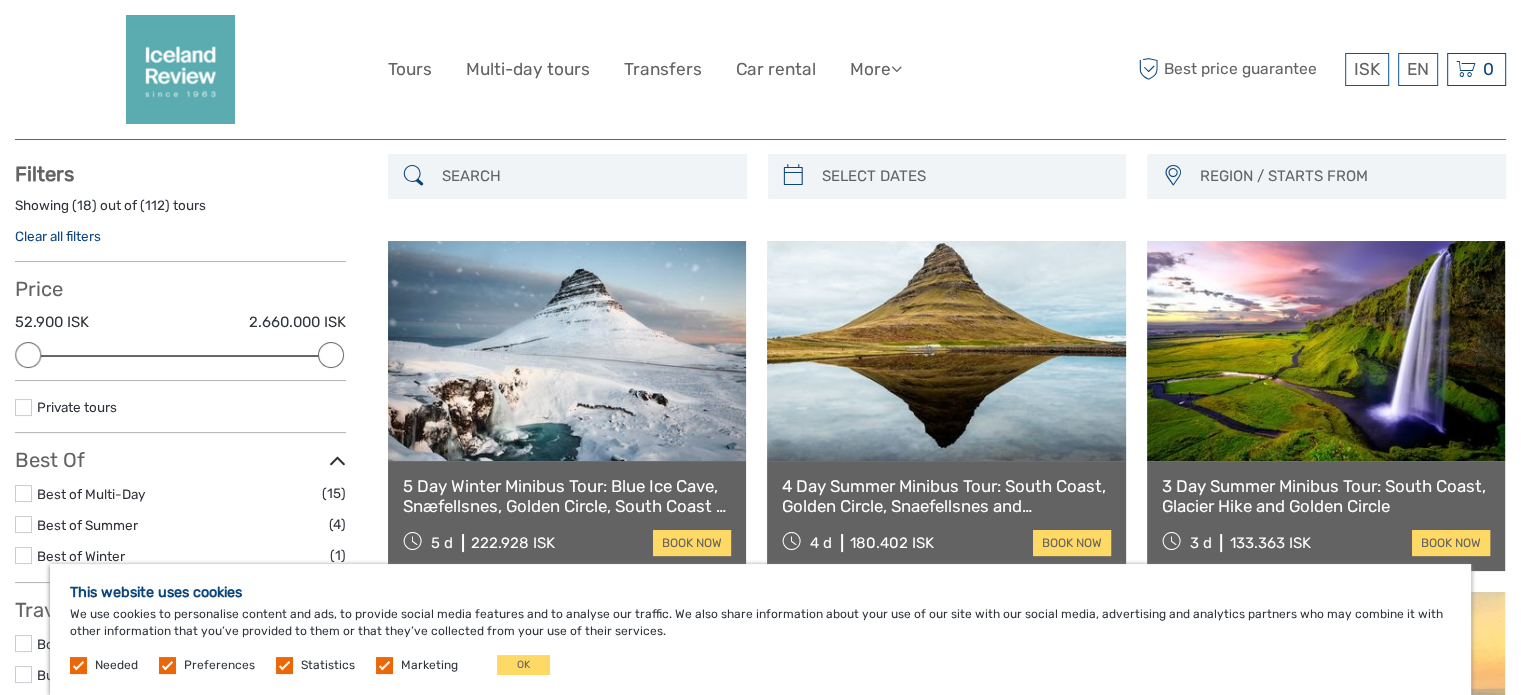click at bounding box center [567, 351] 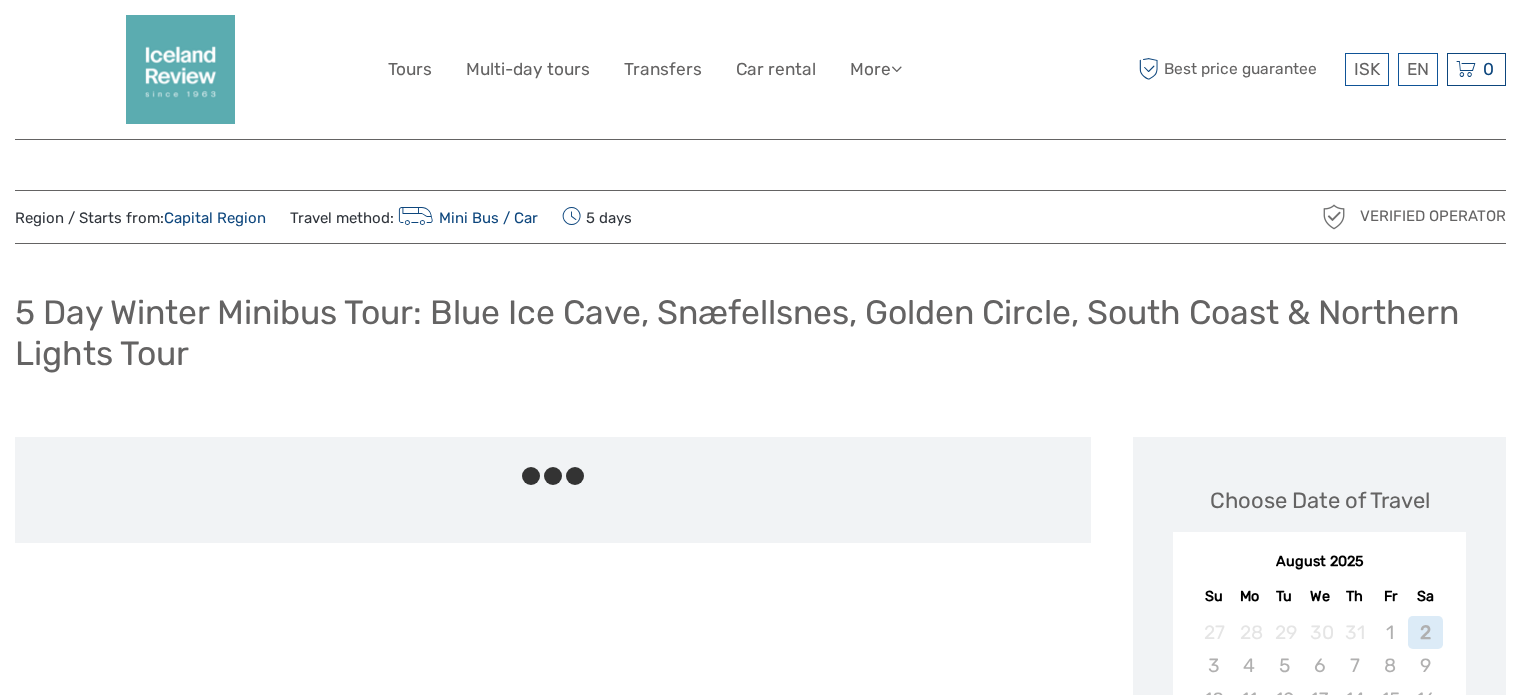scroll, scrollTop: 0, scrollLeft: 0, axis: both 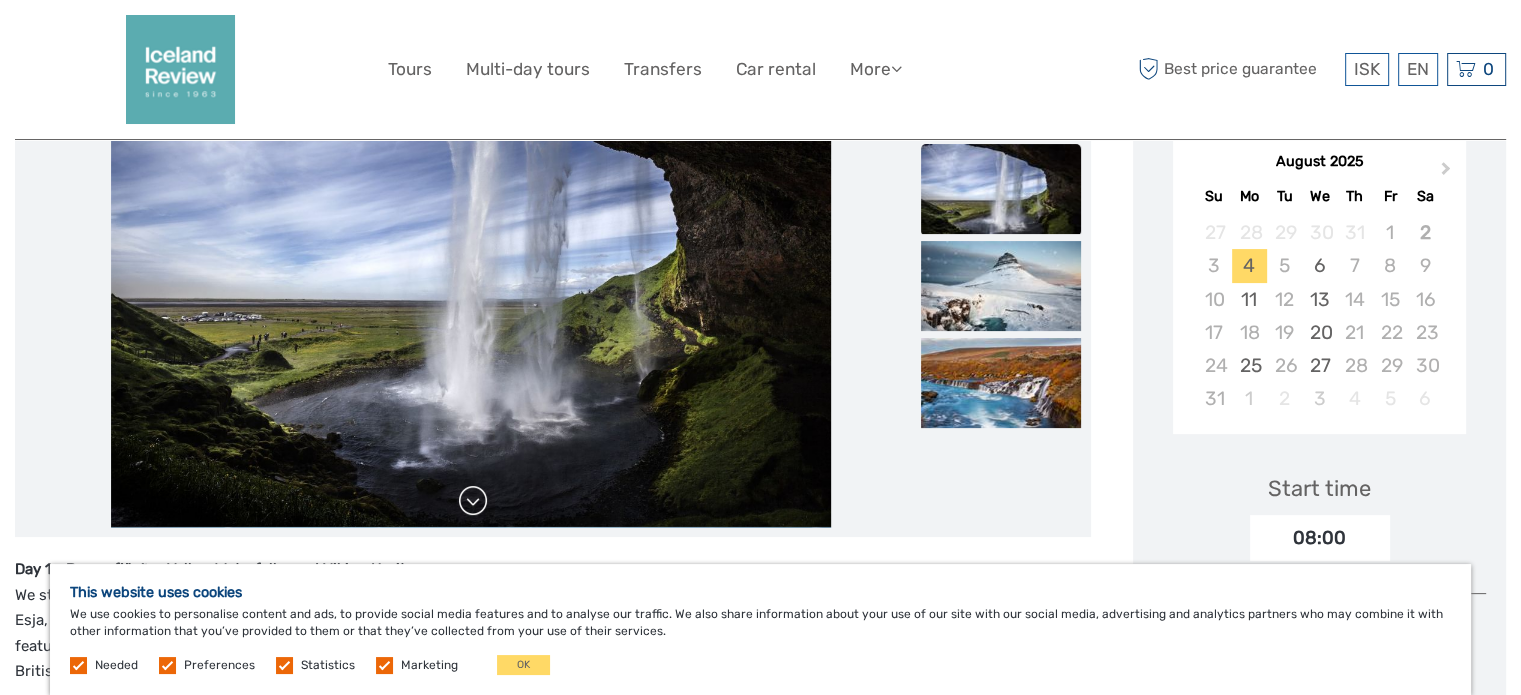 click at bounding box center (473, 501) 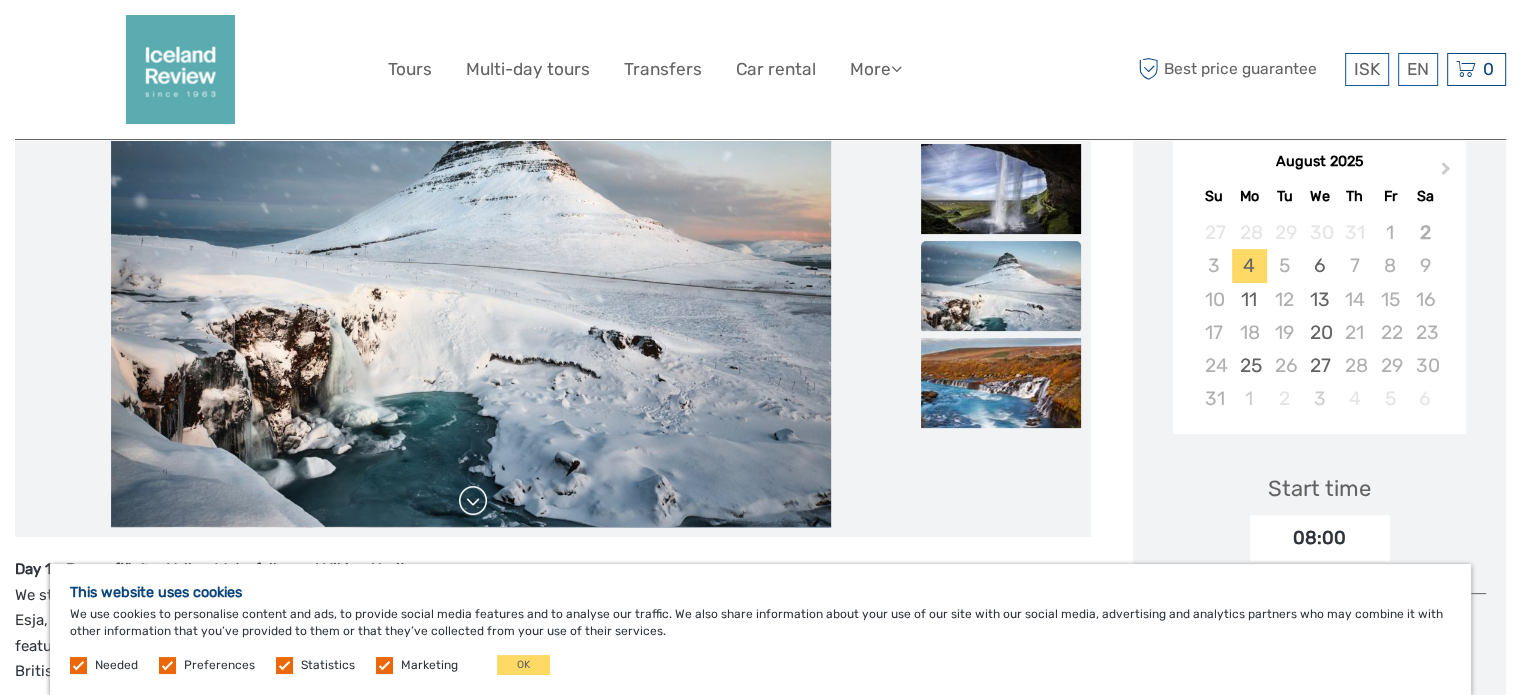 click at bounding box center (473, 501) 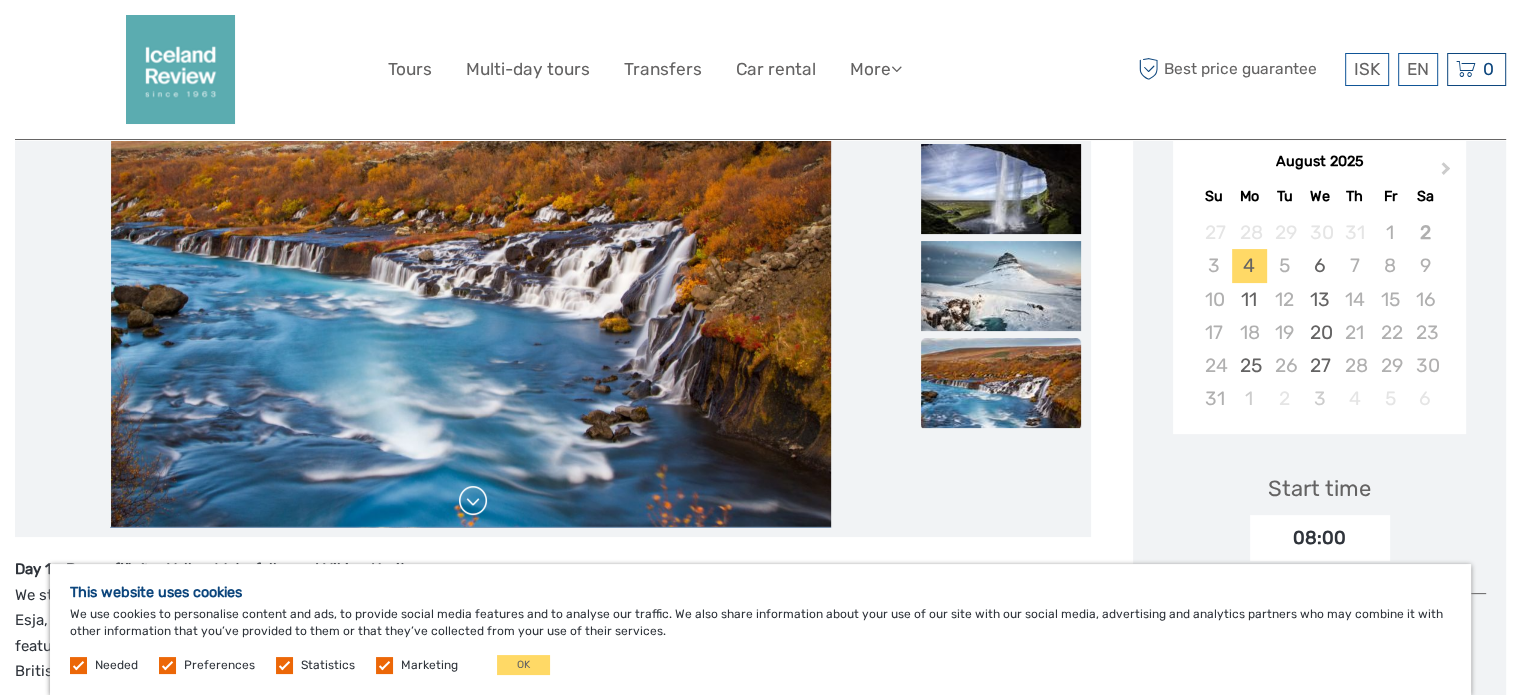 click at bounding box center [473, 501] 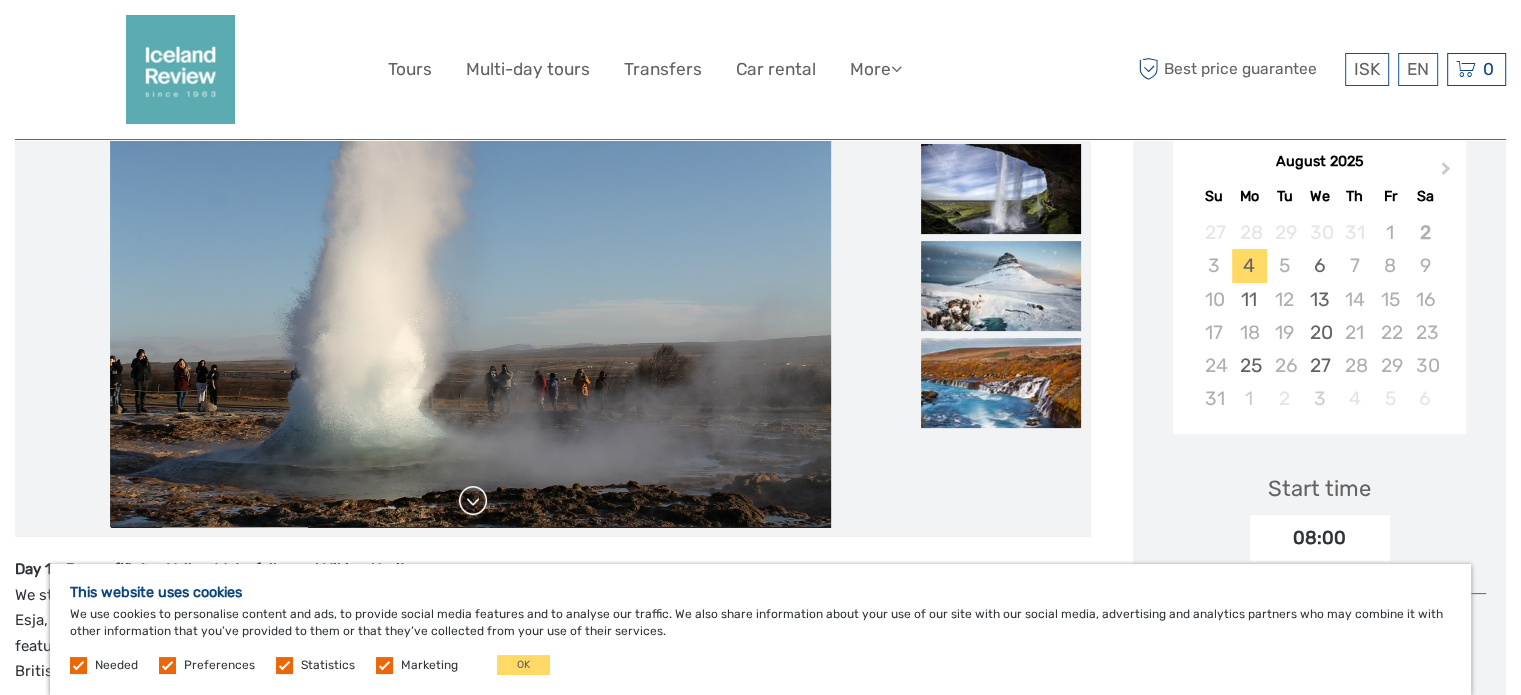 click at bounding box center (473, 501) 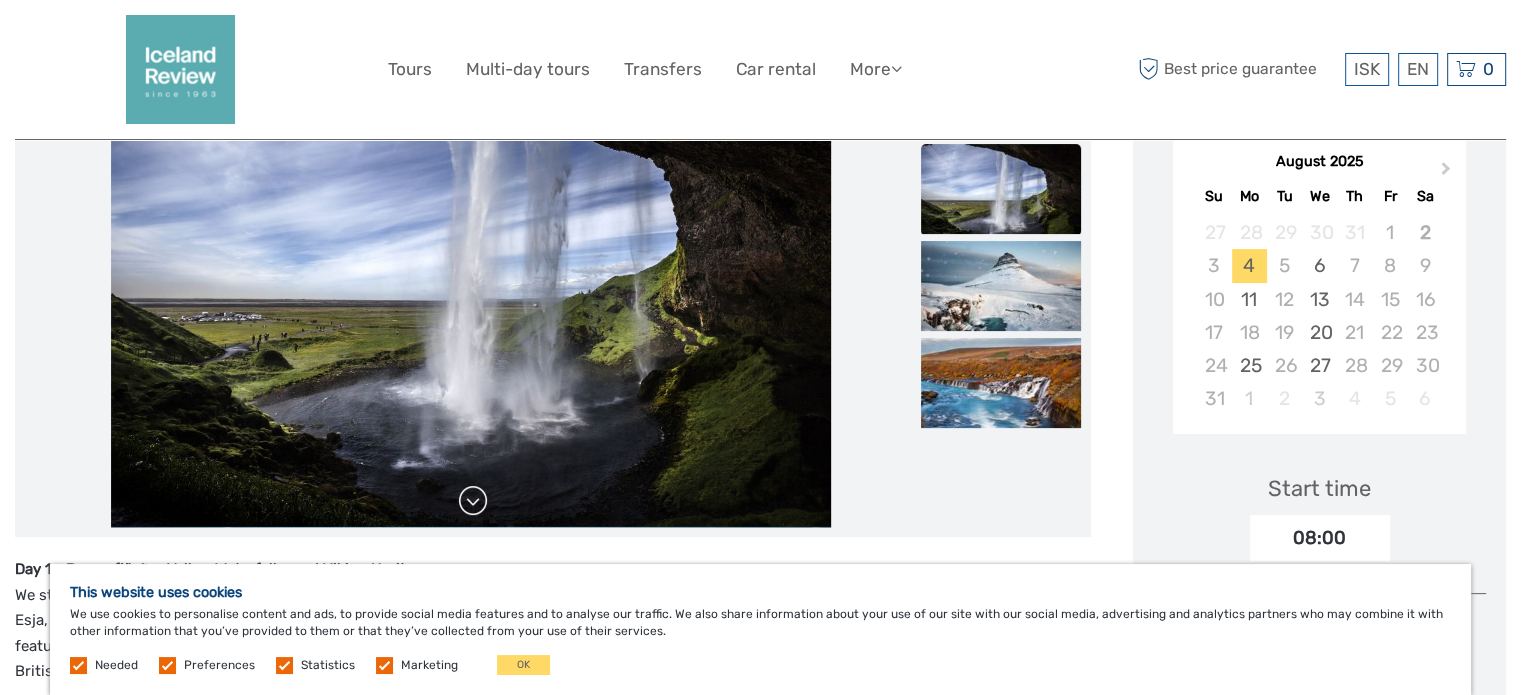 click at bounding box center (473, 501) 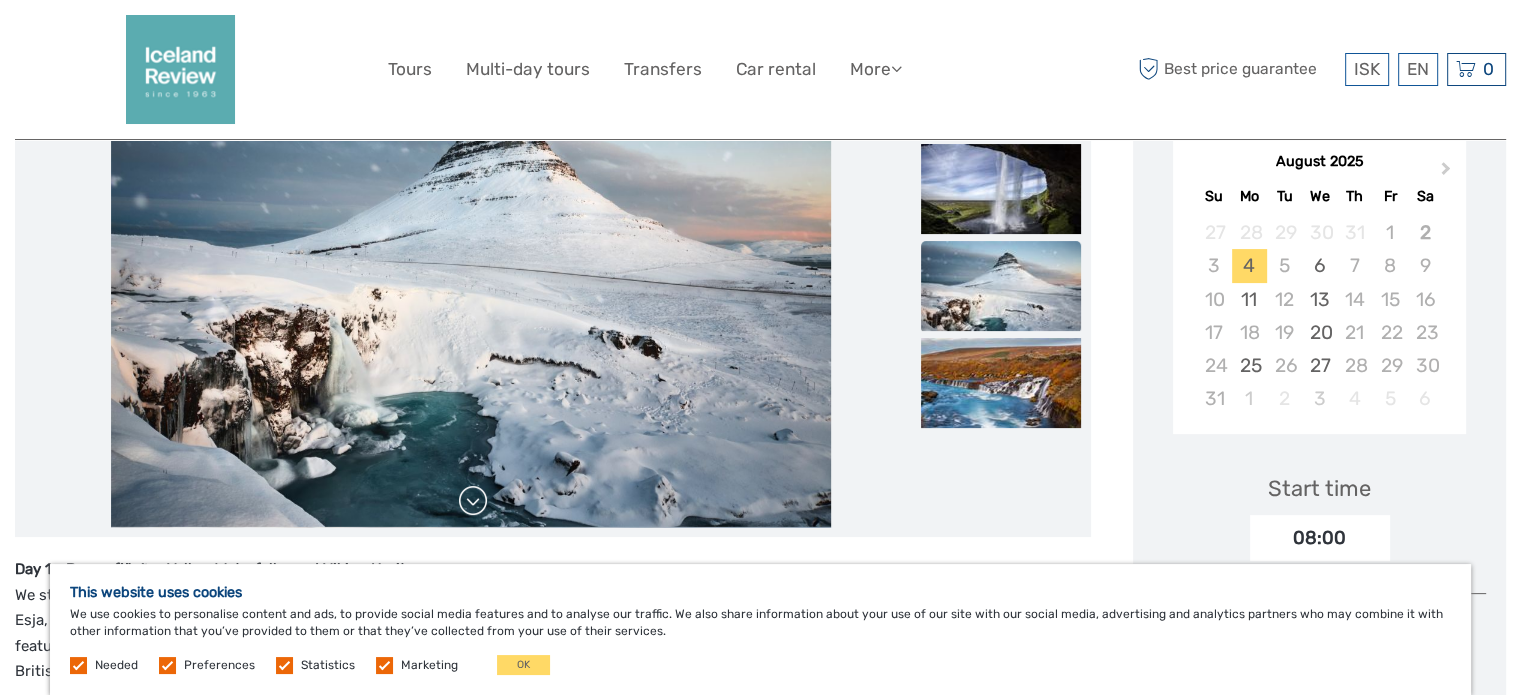 click at bounding box center [473, 501] 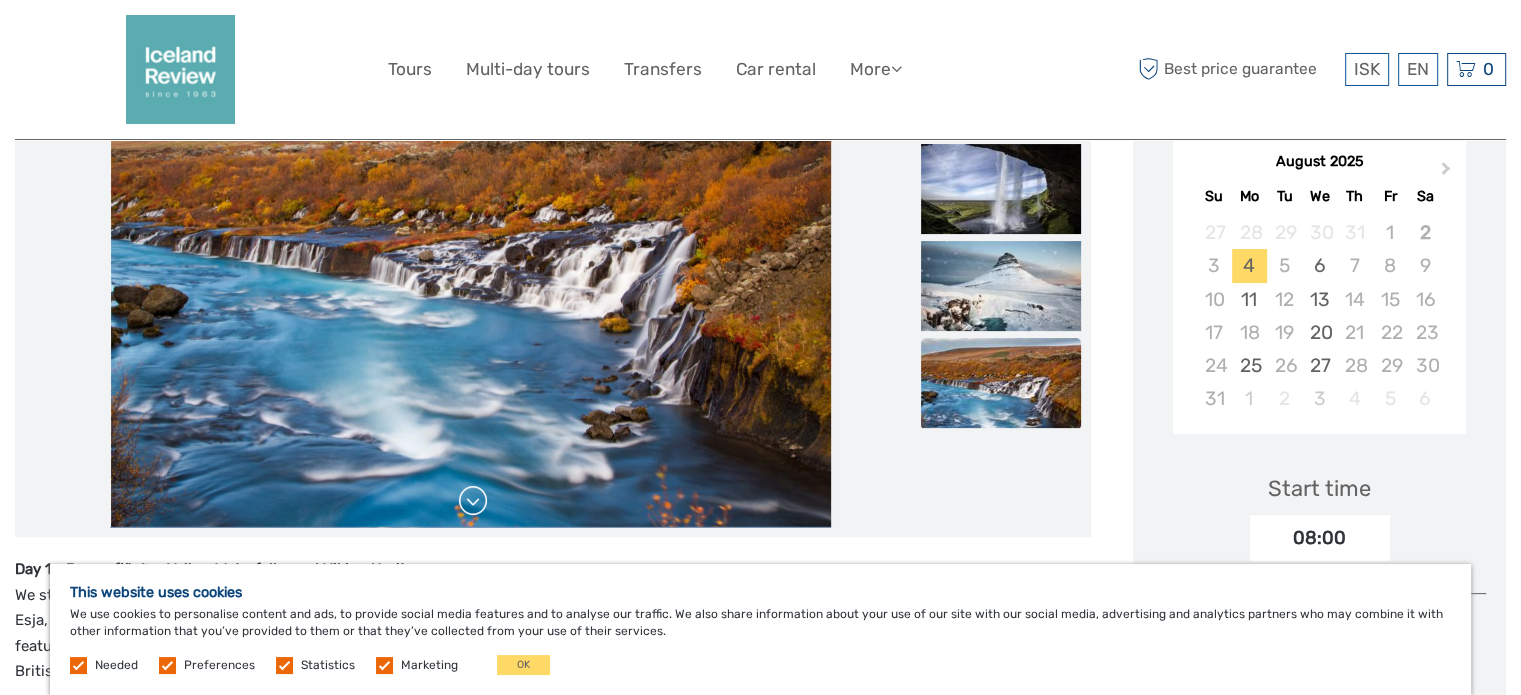click at bounding box center (473, 501) 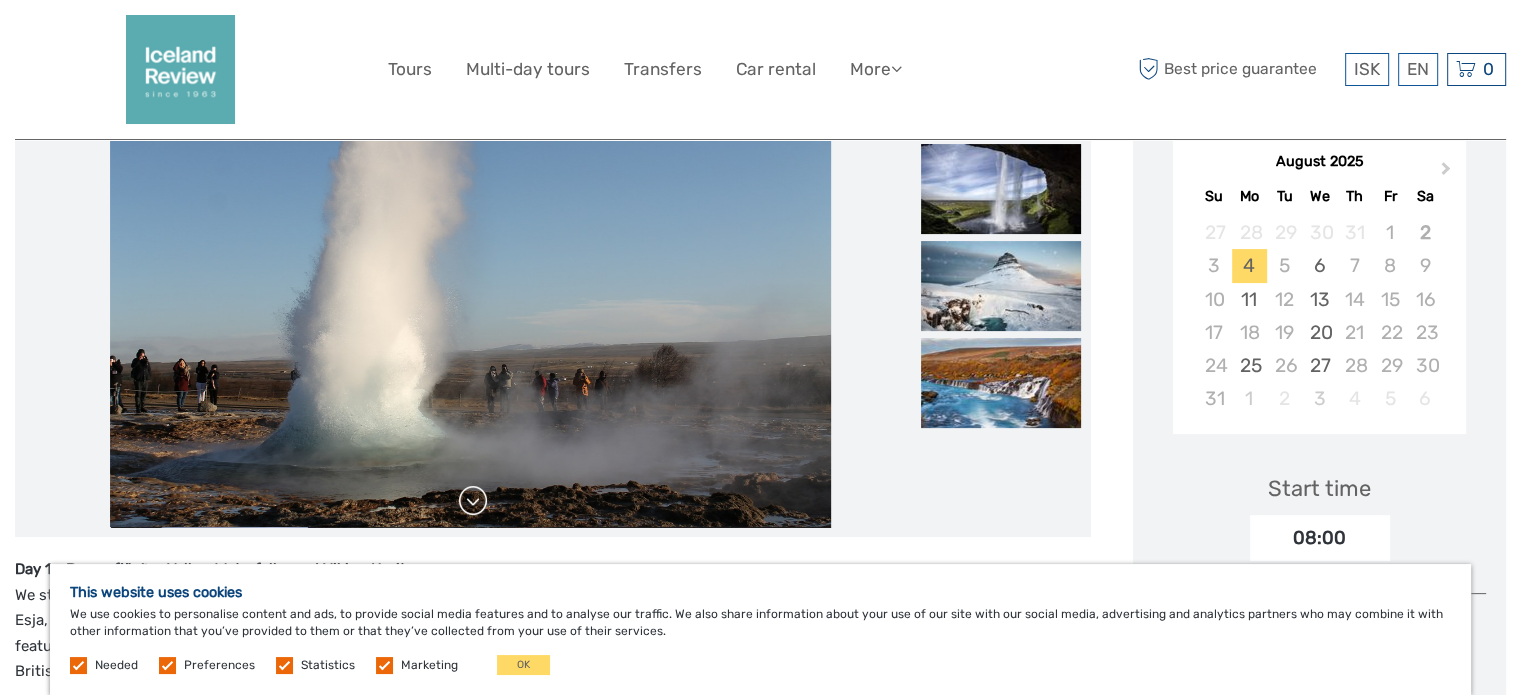 click at bounding box center [473, 501] 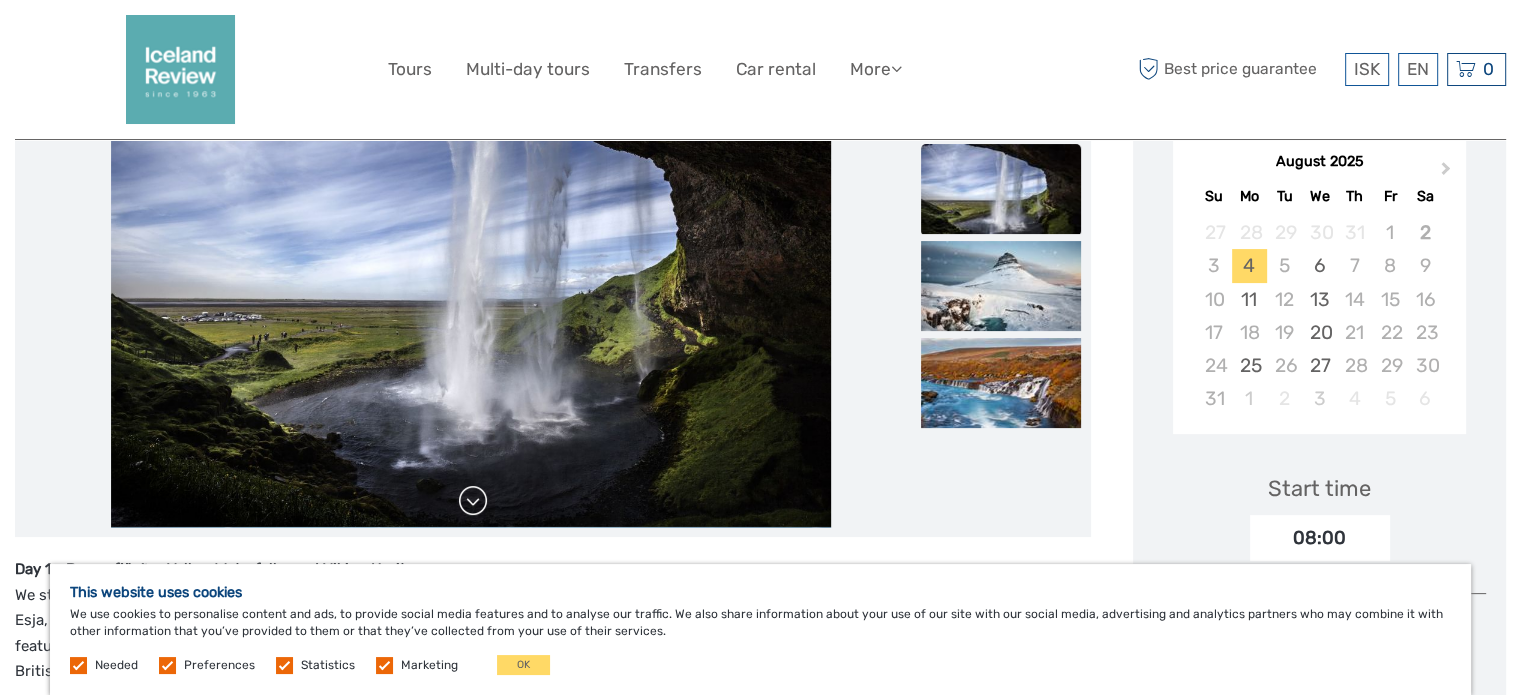click at bounding box center [473, 501] 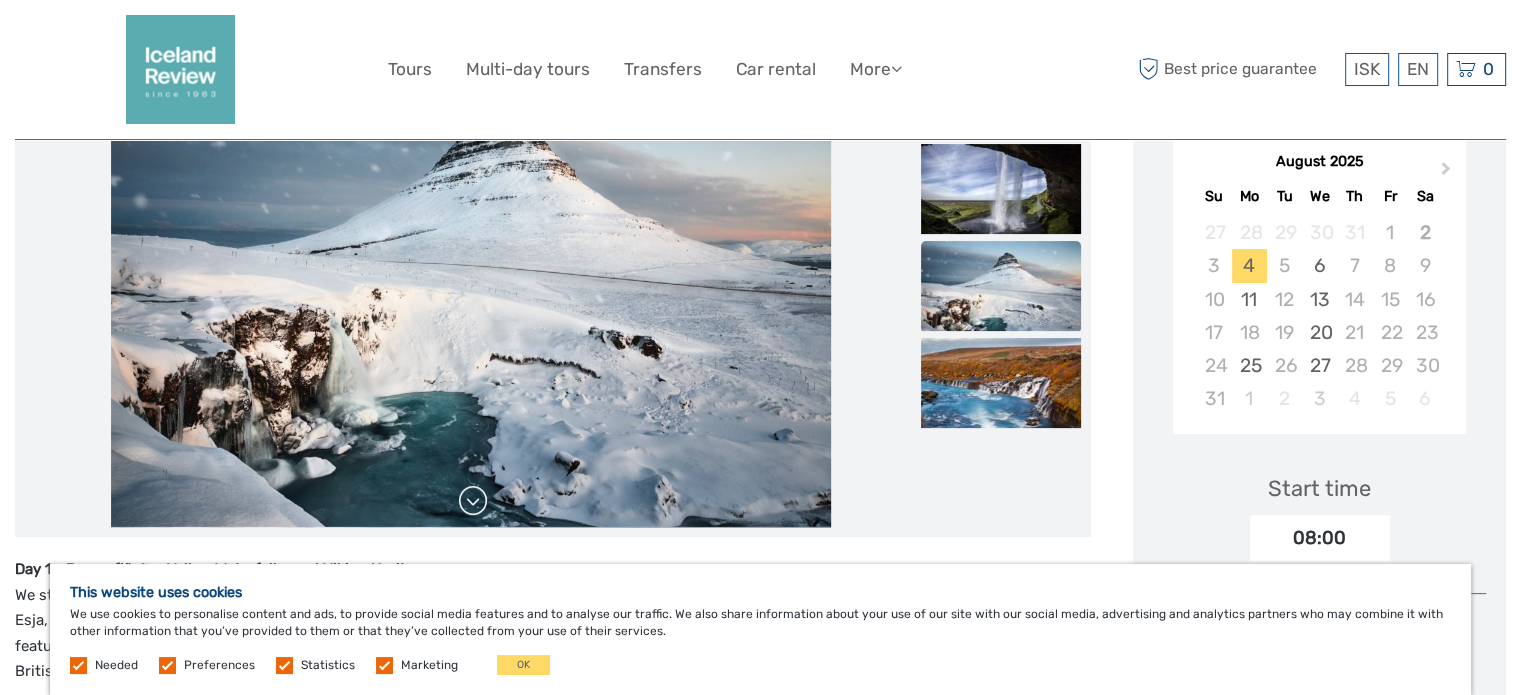 click at bounding box center [473, 501] 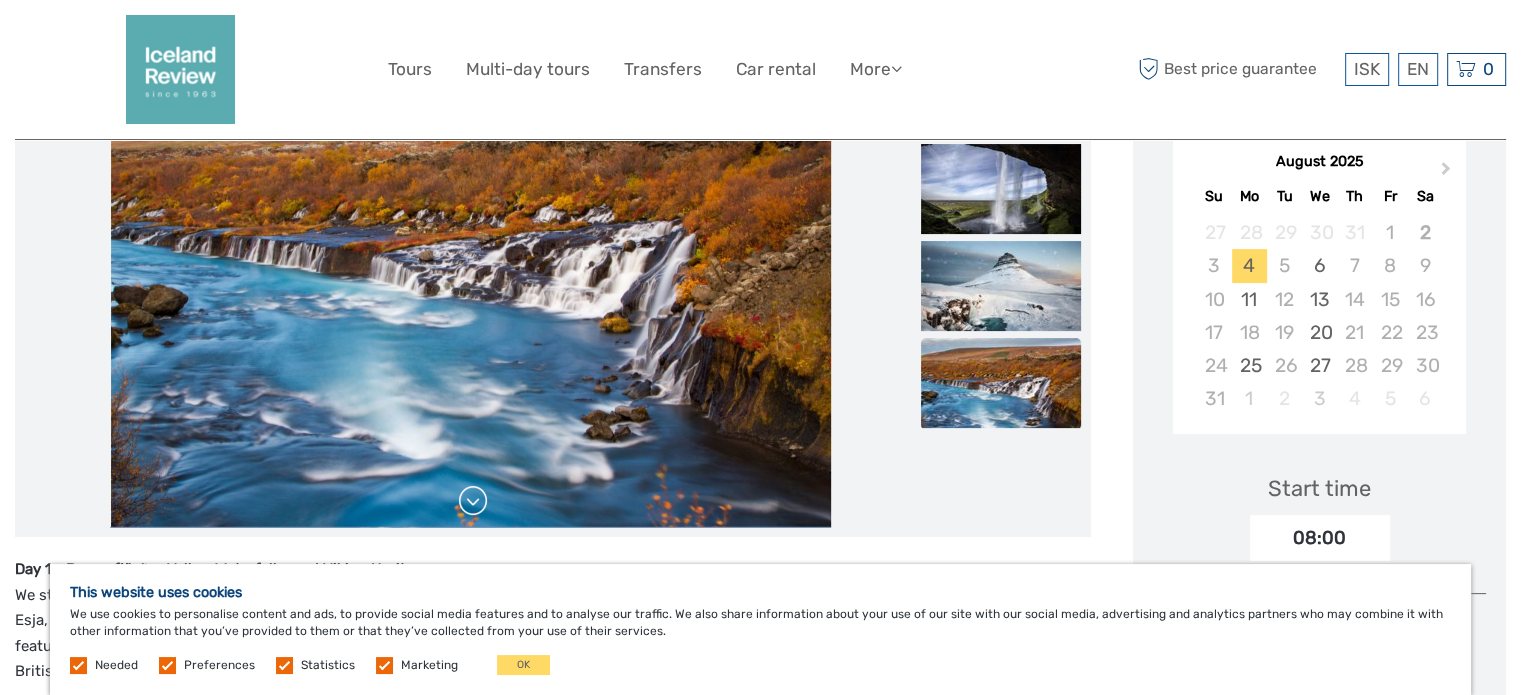 click at bounding box center [473, 501] 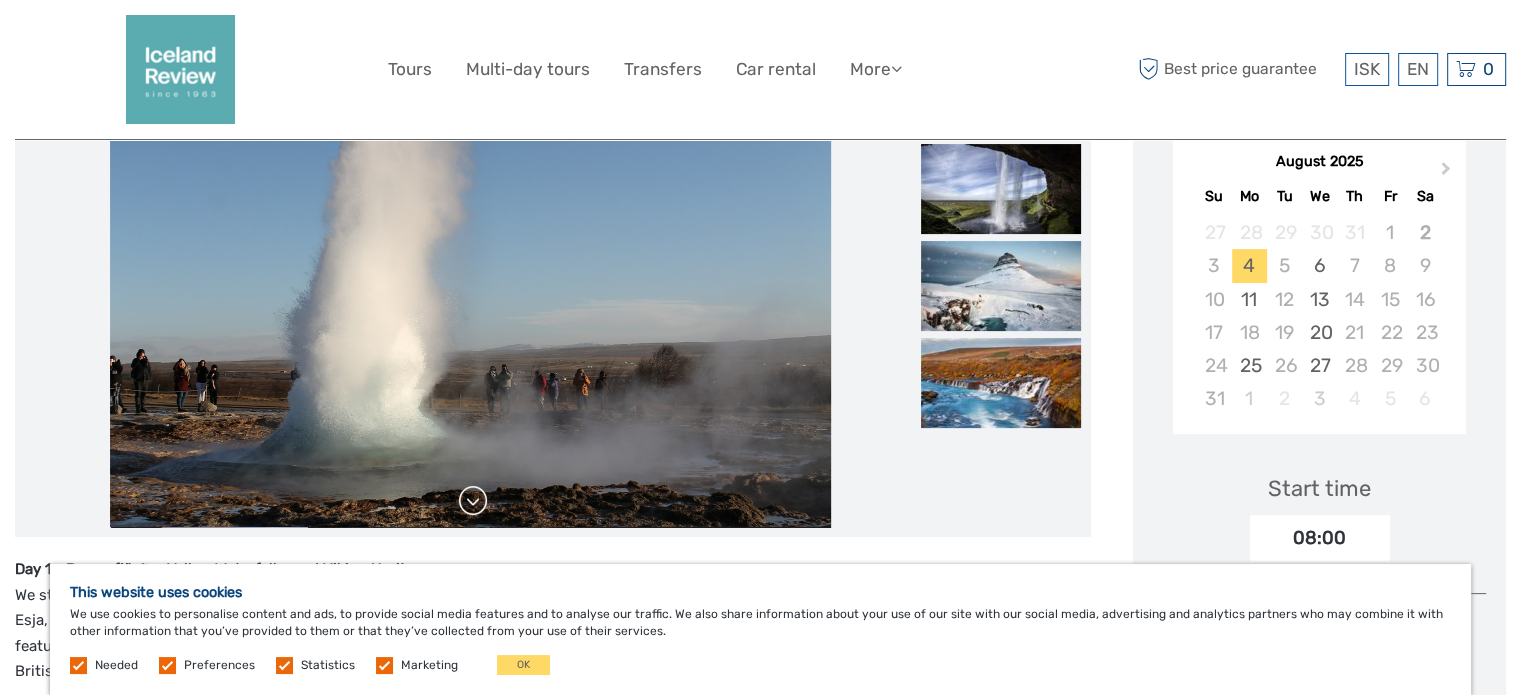 click at bounding box center (473, 501) 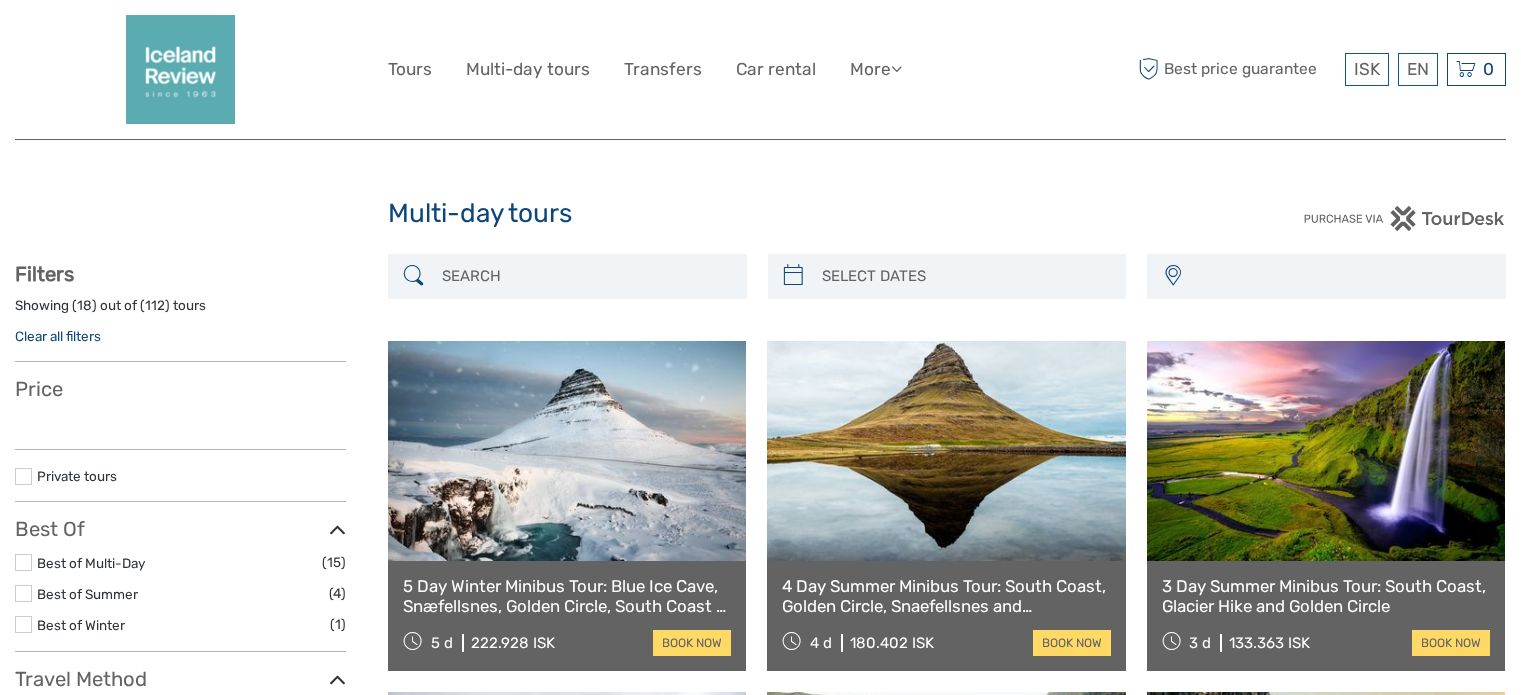 select 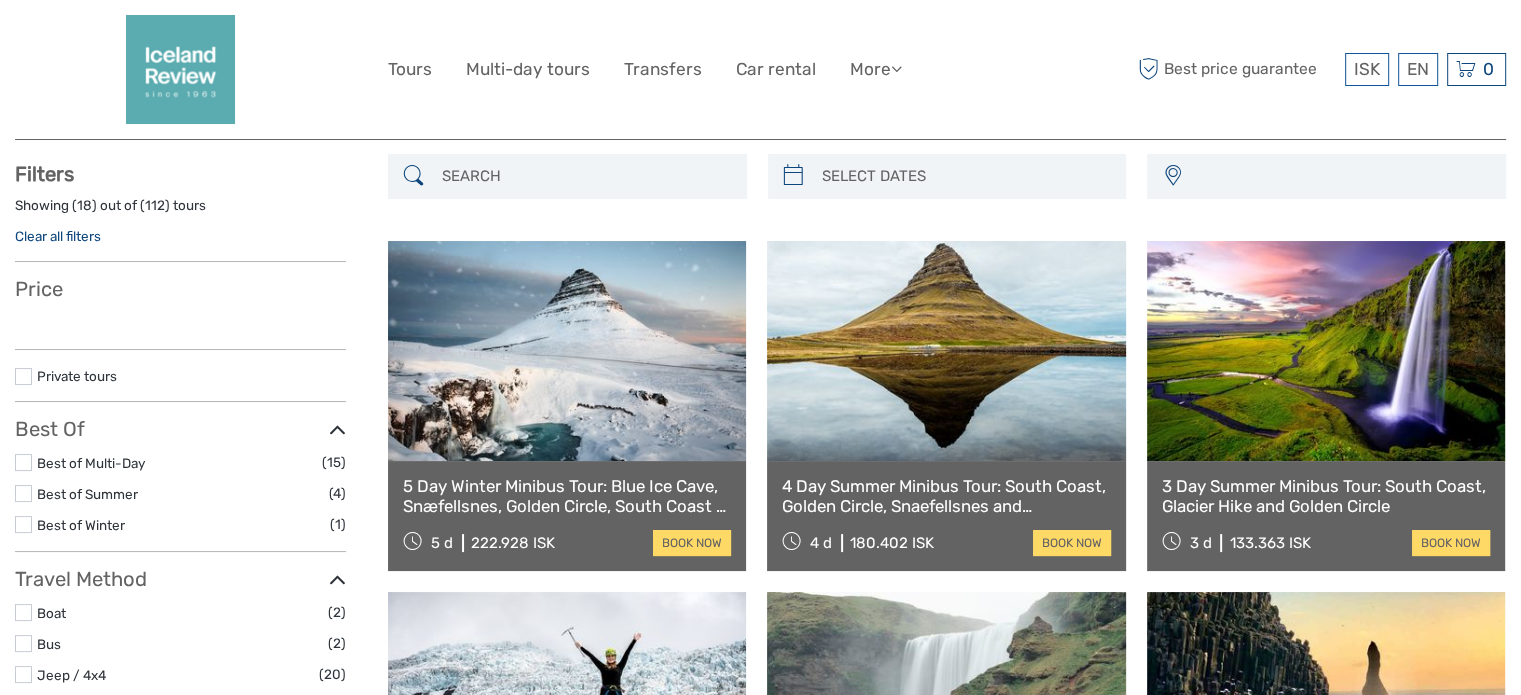 select 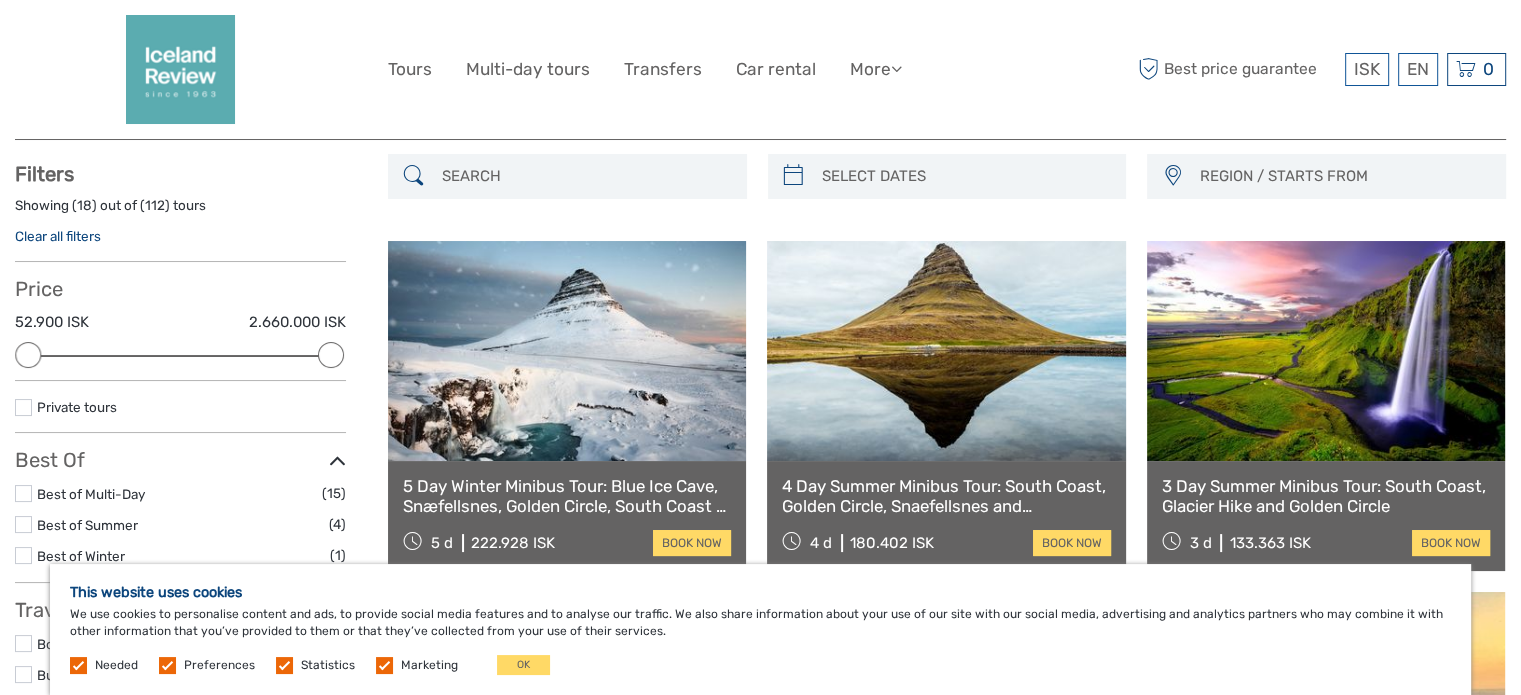 scroll, scrollTop: 0, scrollLeft: 0, axis: both 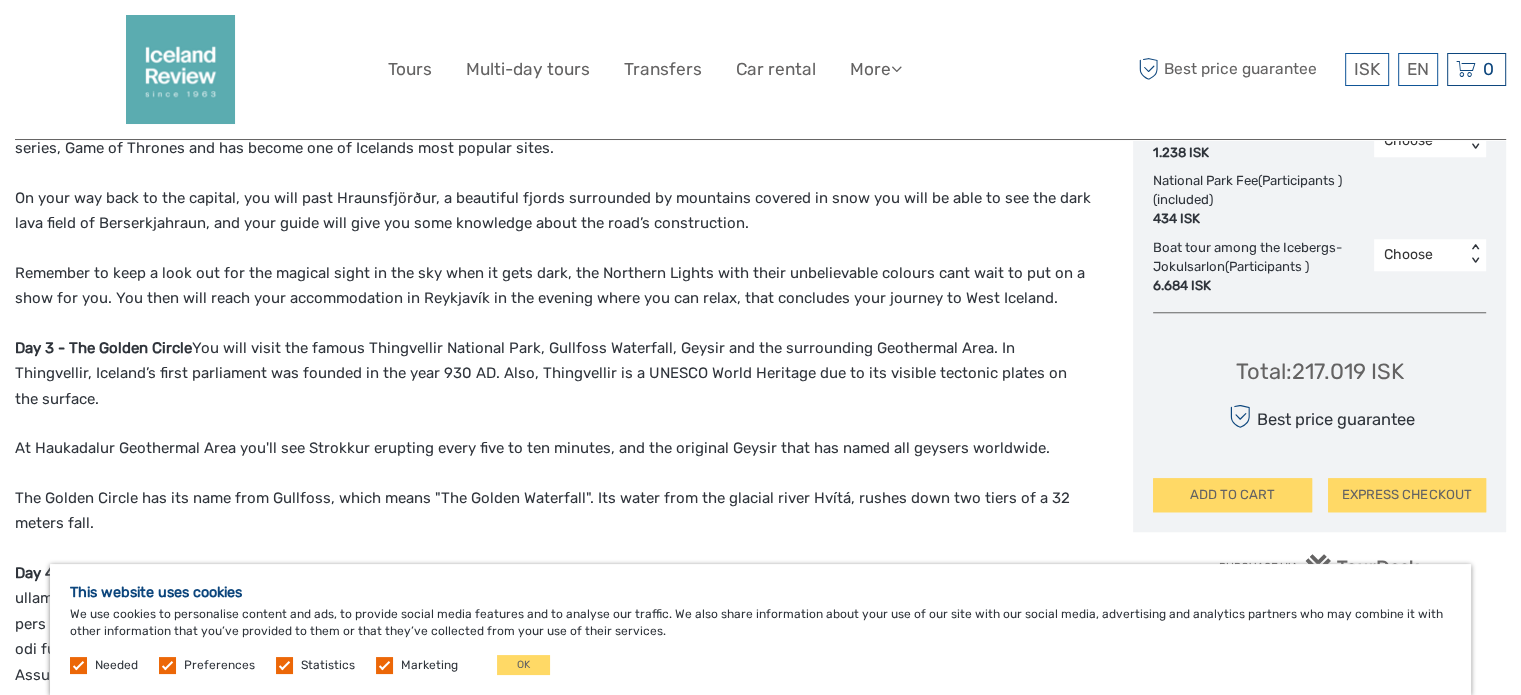 click at bounding box center (384, 665) 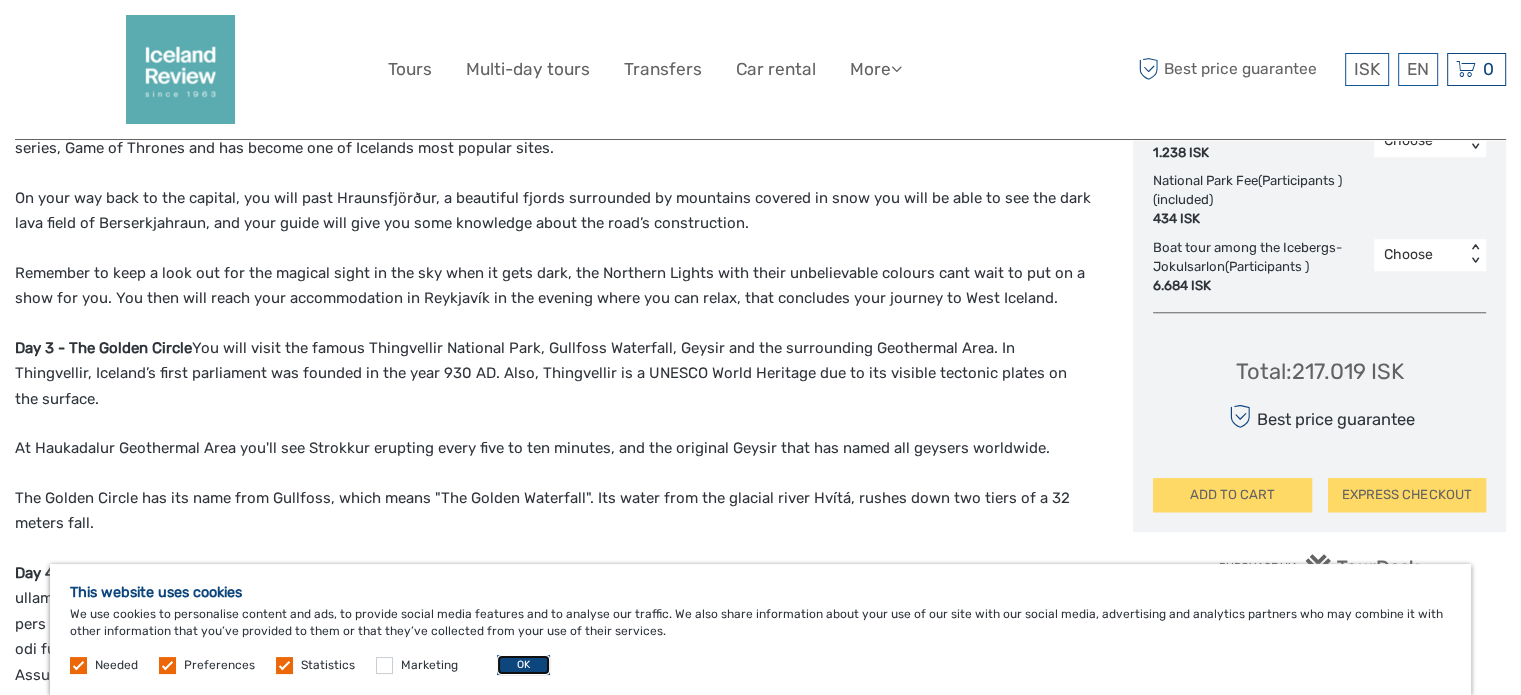 click on "OK" at bounding box center (523, 665) 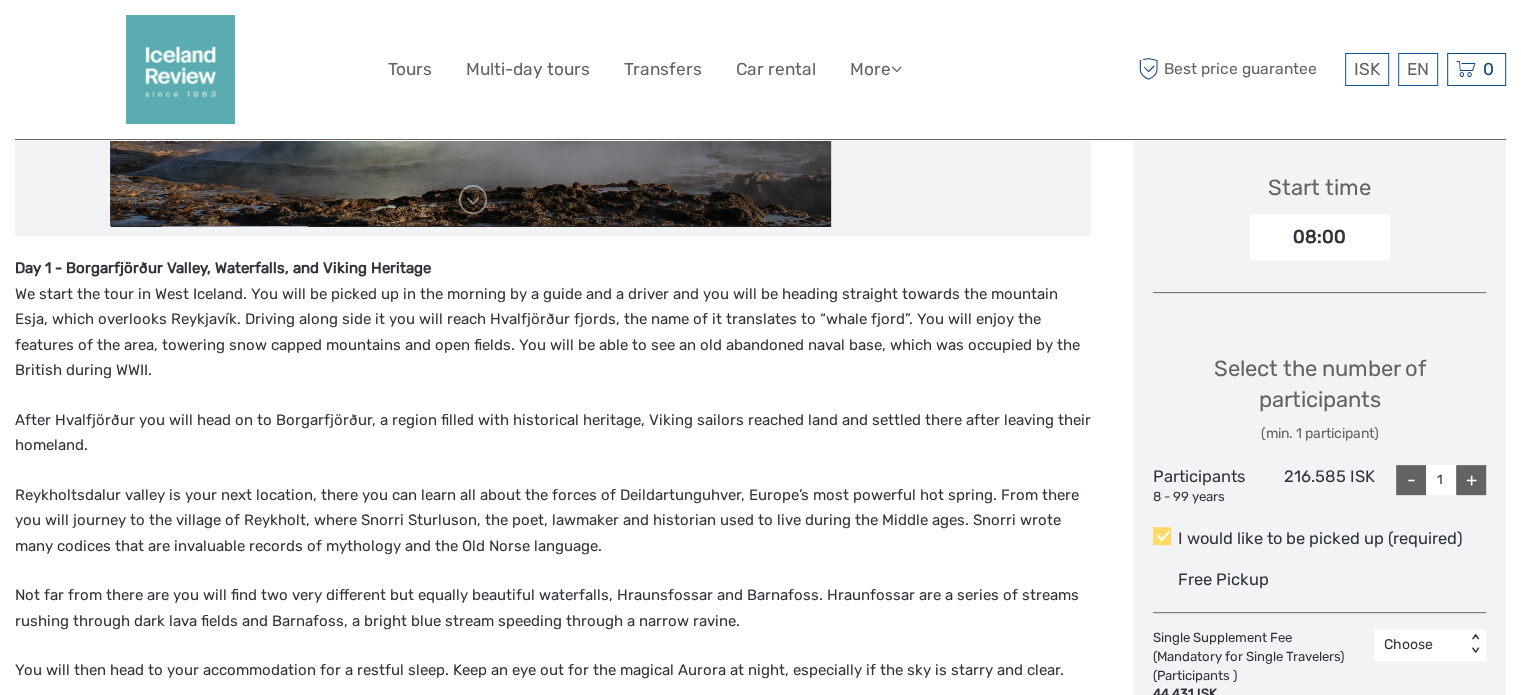 scroll, scrollTop: 700, scrollLeft: 0, axis: vertical 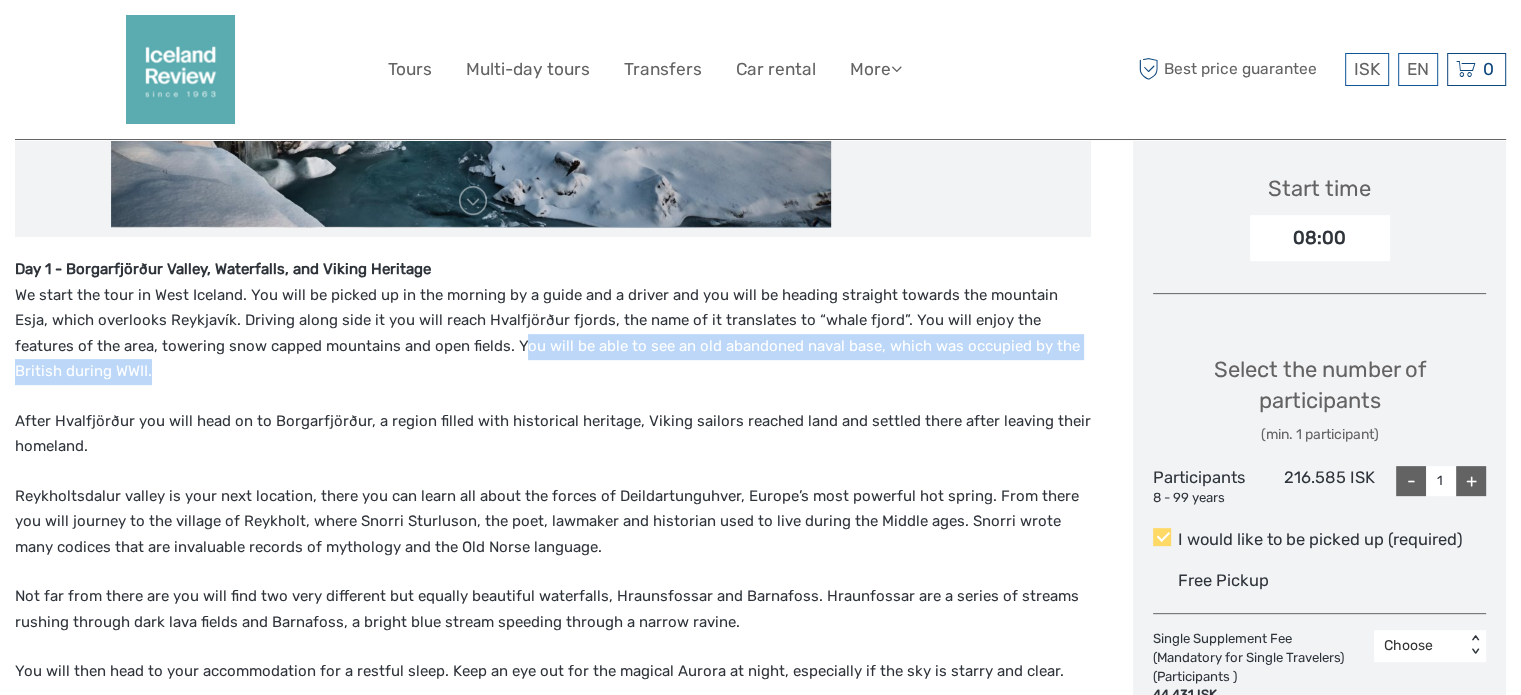 drag, startPoint x: 411, startPoint y: 339, endPoint x: 516, endPoint y: 380, distance: 112.720894 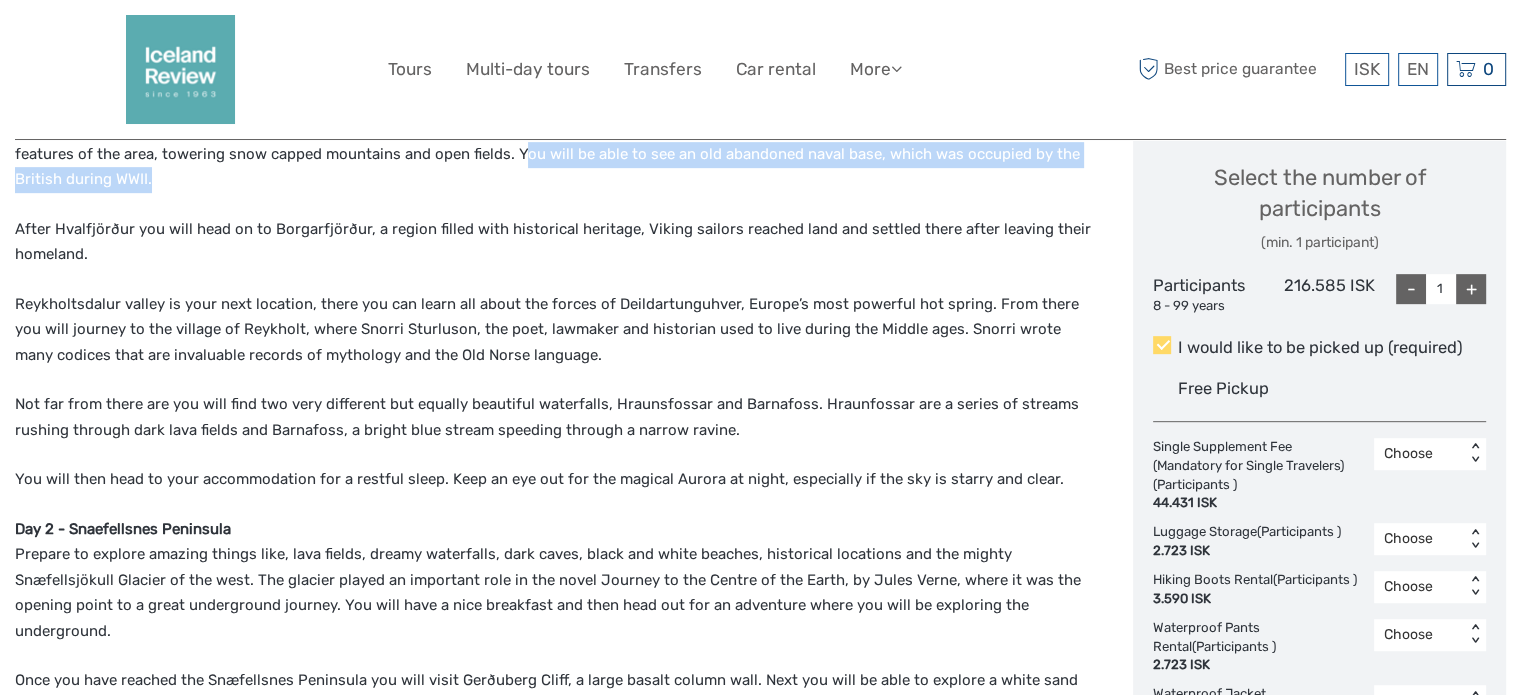 scroll, scrollTop: 900, scrollLeft: 0, axis: vertical 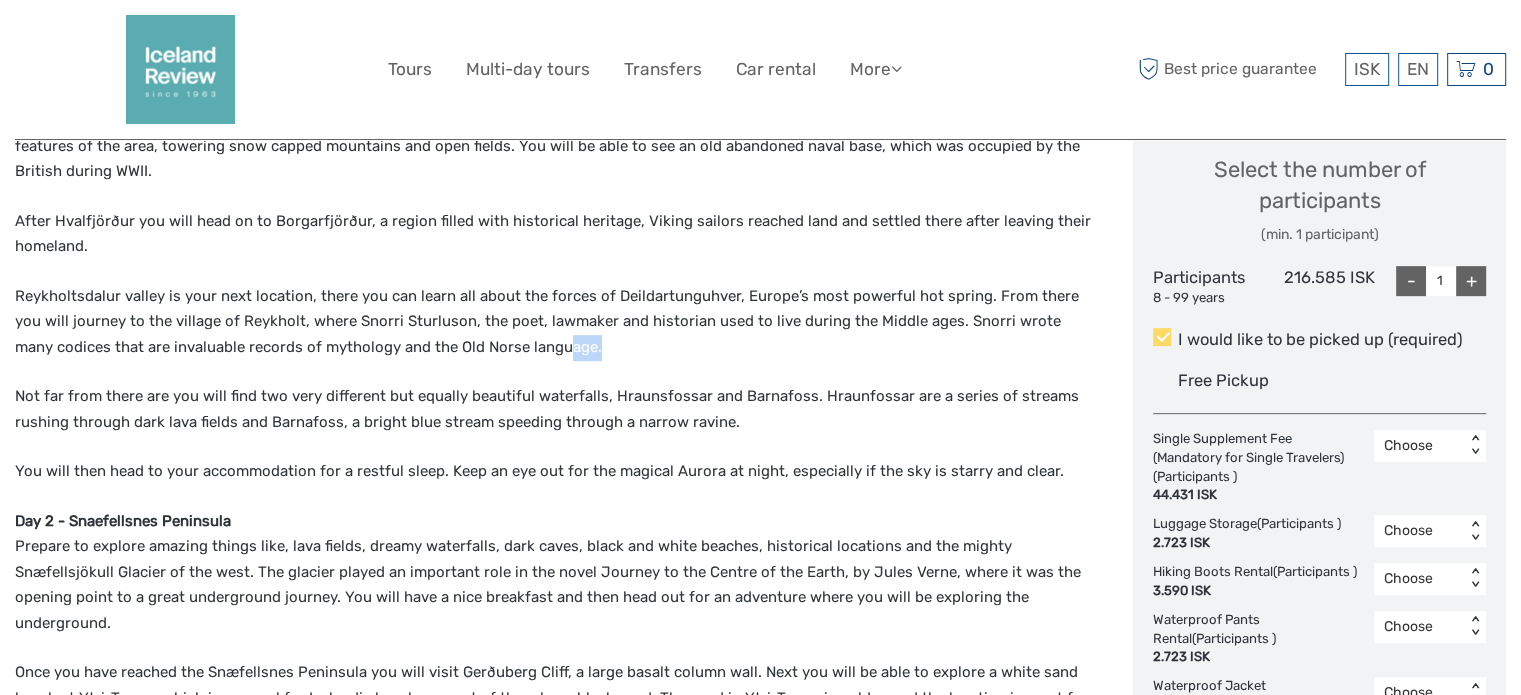 drag, startPoint x: 521, startPoint y: 355, endPoint x: 562, endPoint y: 352, distance: 41.109608 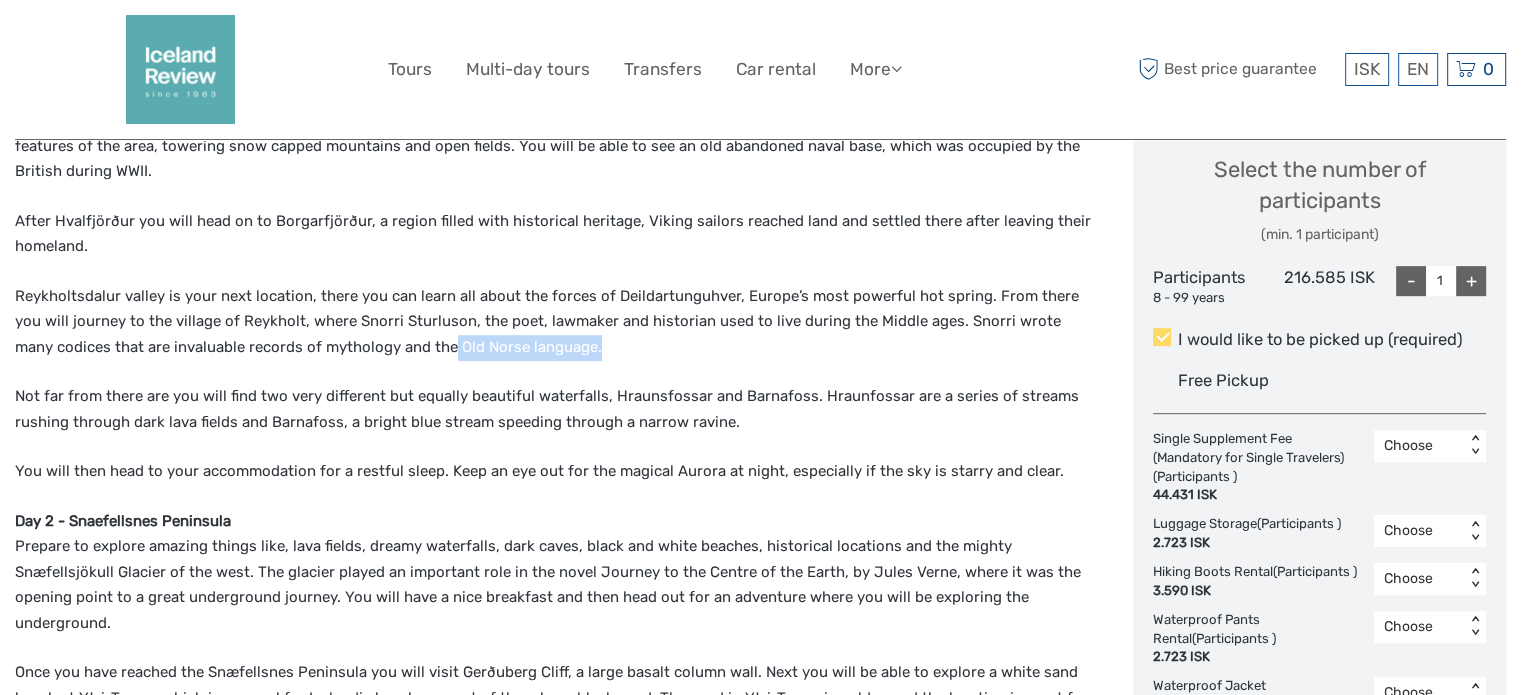 drag, startPoint x: 412, startPoint y: 341, endPoint x: 552, endPoint y: 351, distance: 140.35669 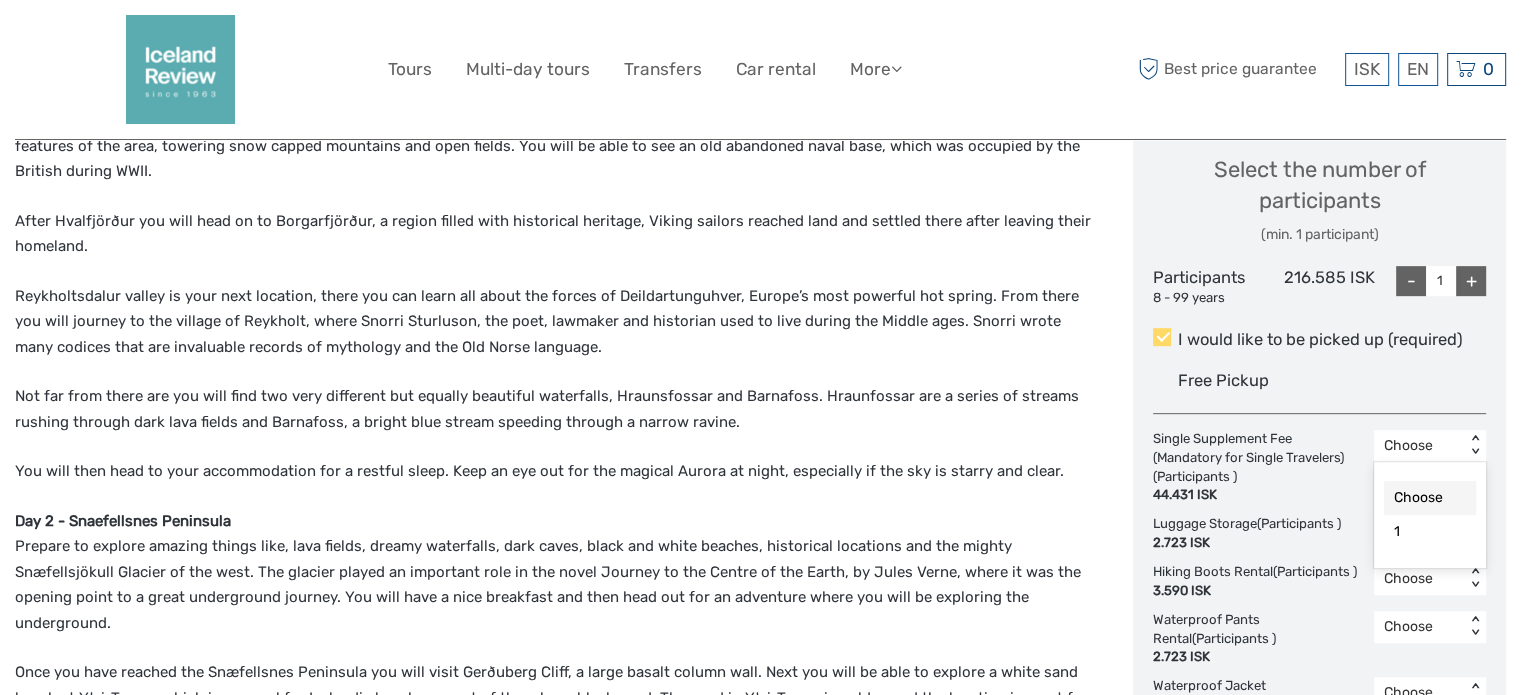 click on "Choose" at bounding box center [1419, 446] 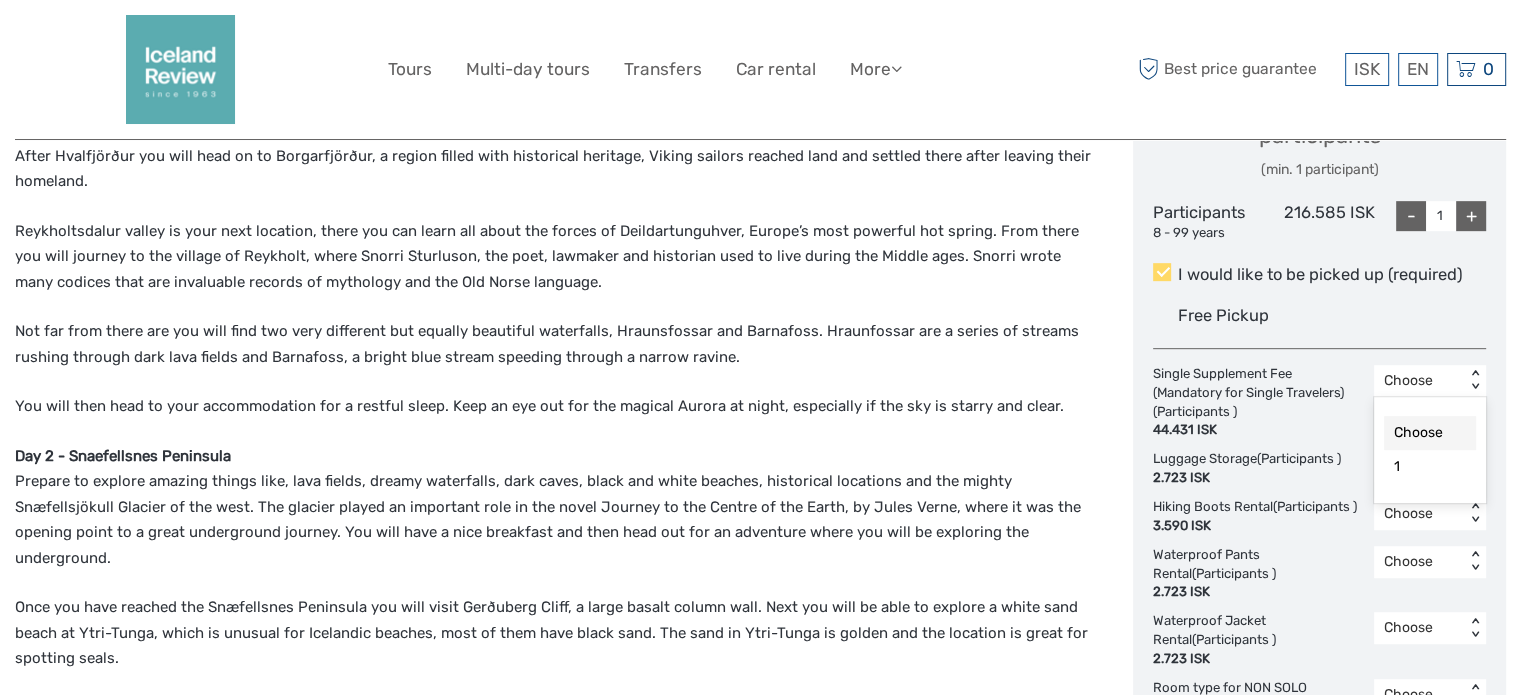 scroll, scrollTop: 1000, scrollLeft: 0, axis: vertical 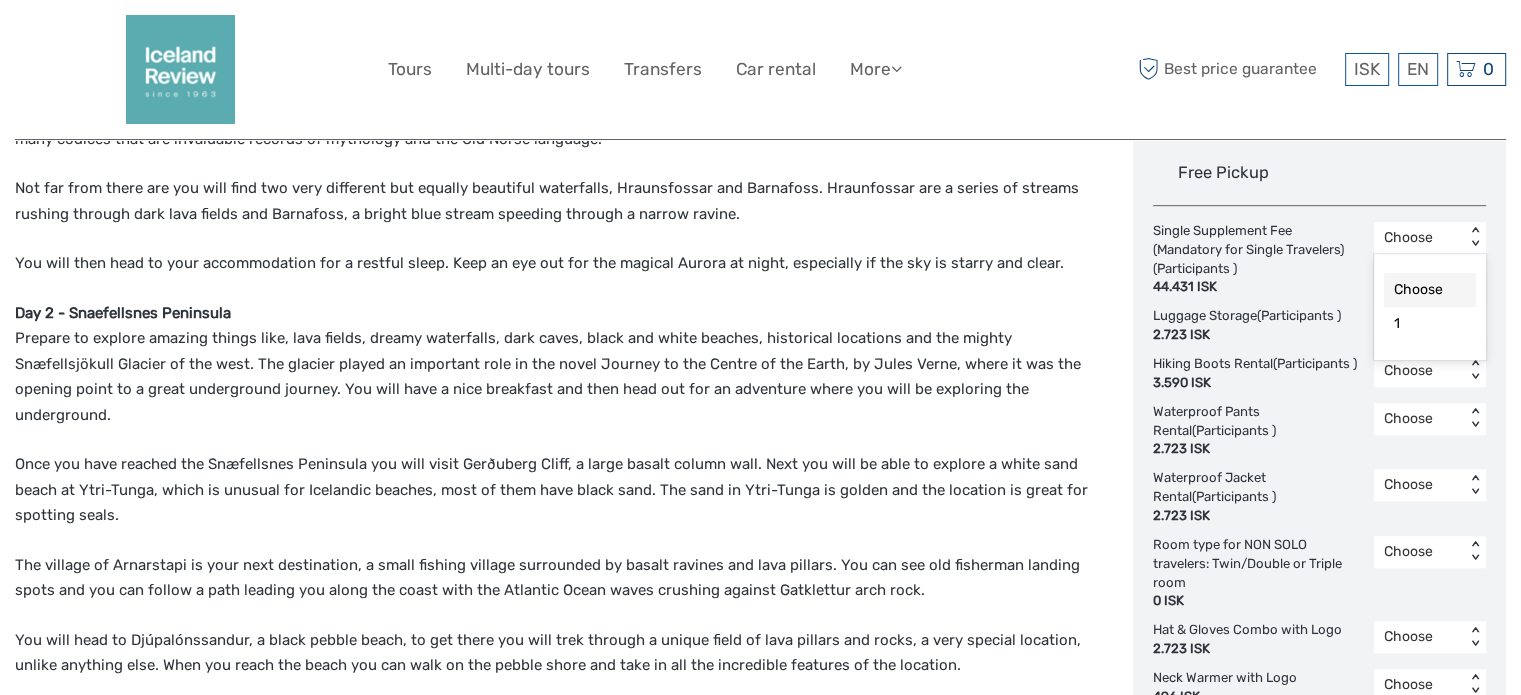 click on "Choose" at bounding box center (1419, 238) 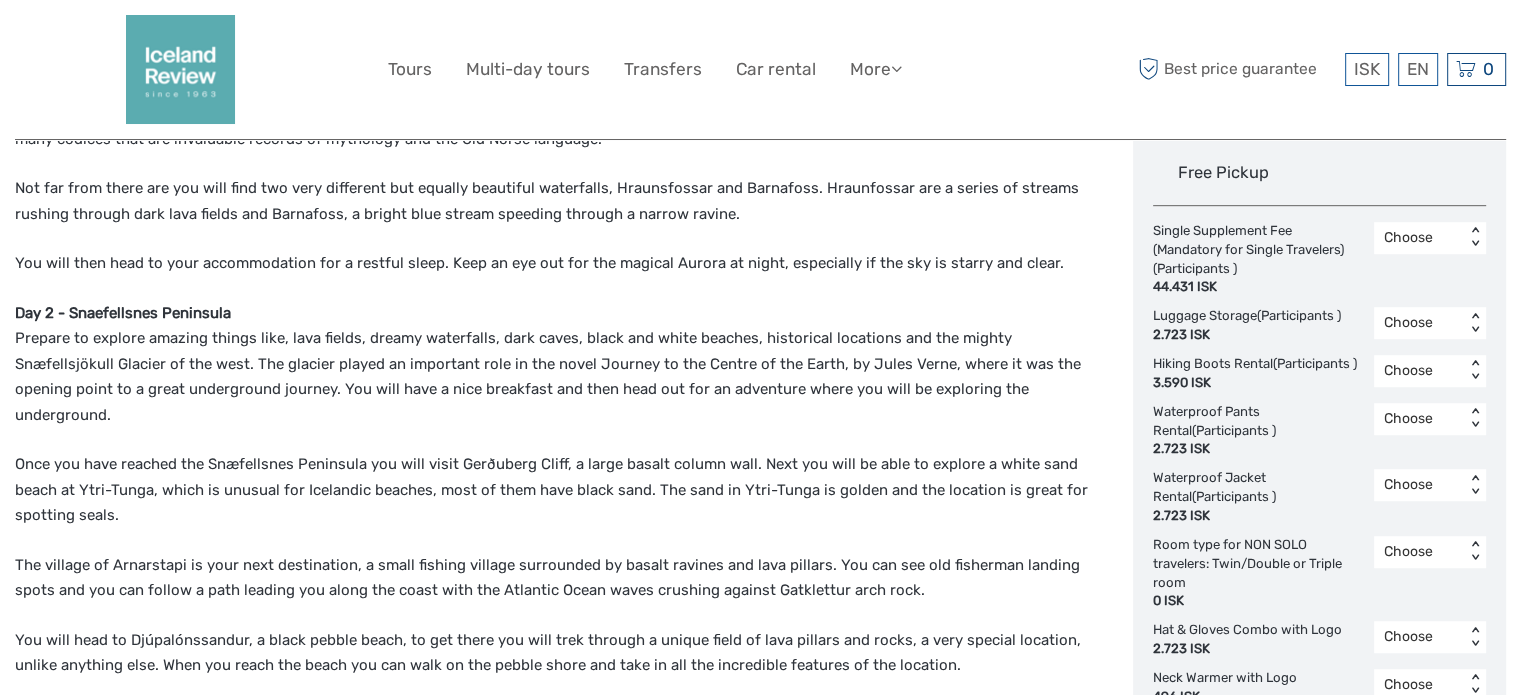 click on "< >" at bounding box center [1475, 237] 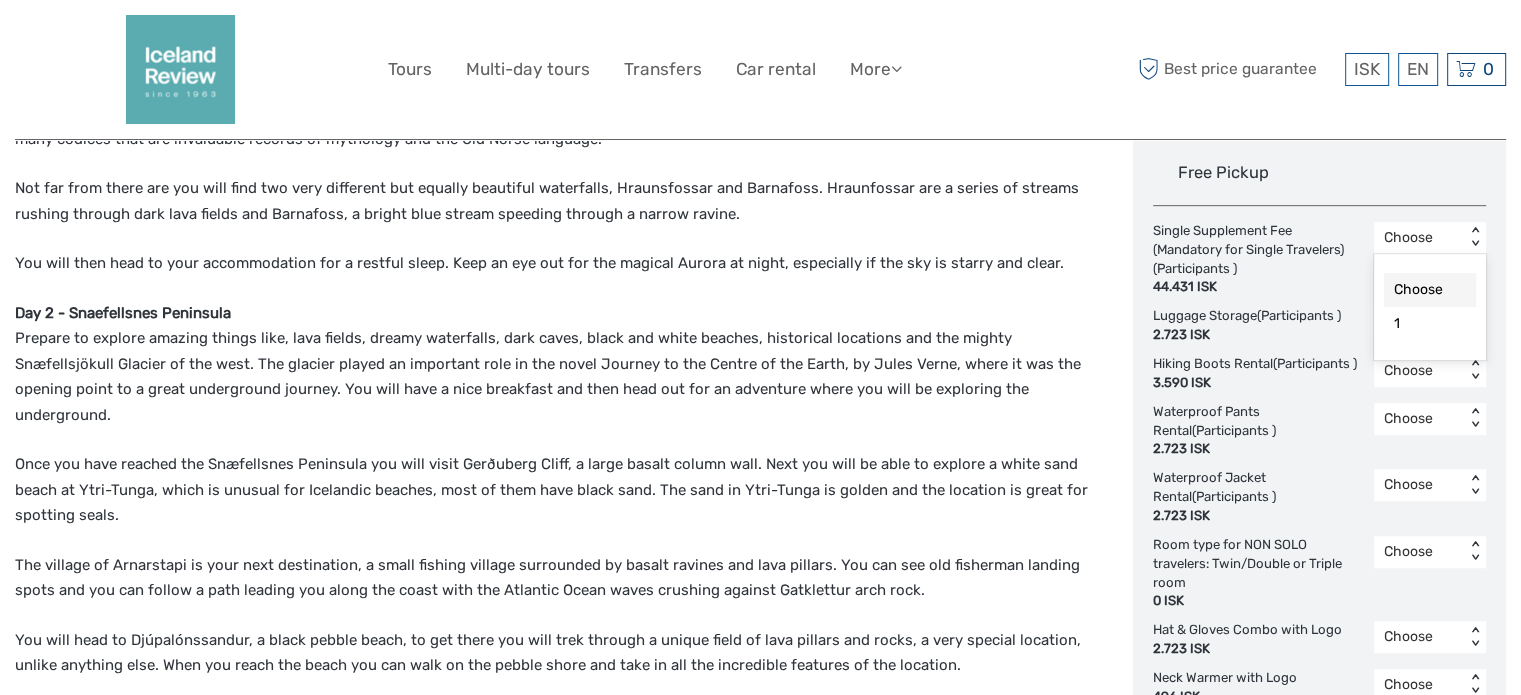 click on "Choose" at bounding box center [1430, 290] 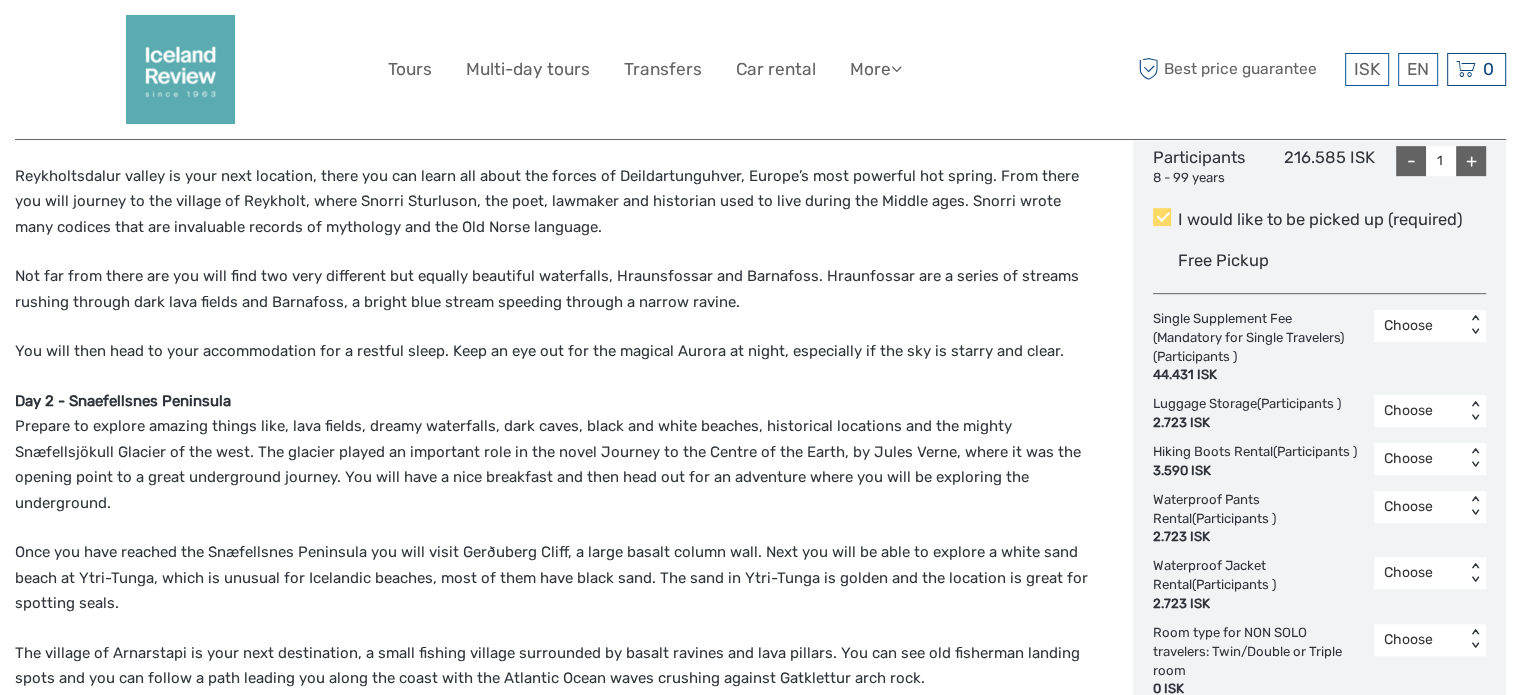scroll, scrollTop: 1008, scrollLeft: 0, axis: vertical 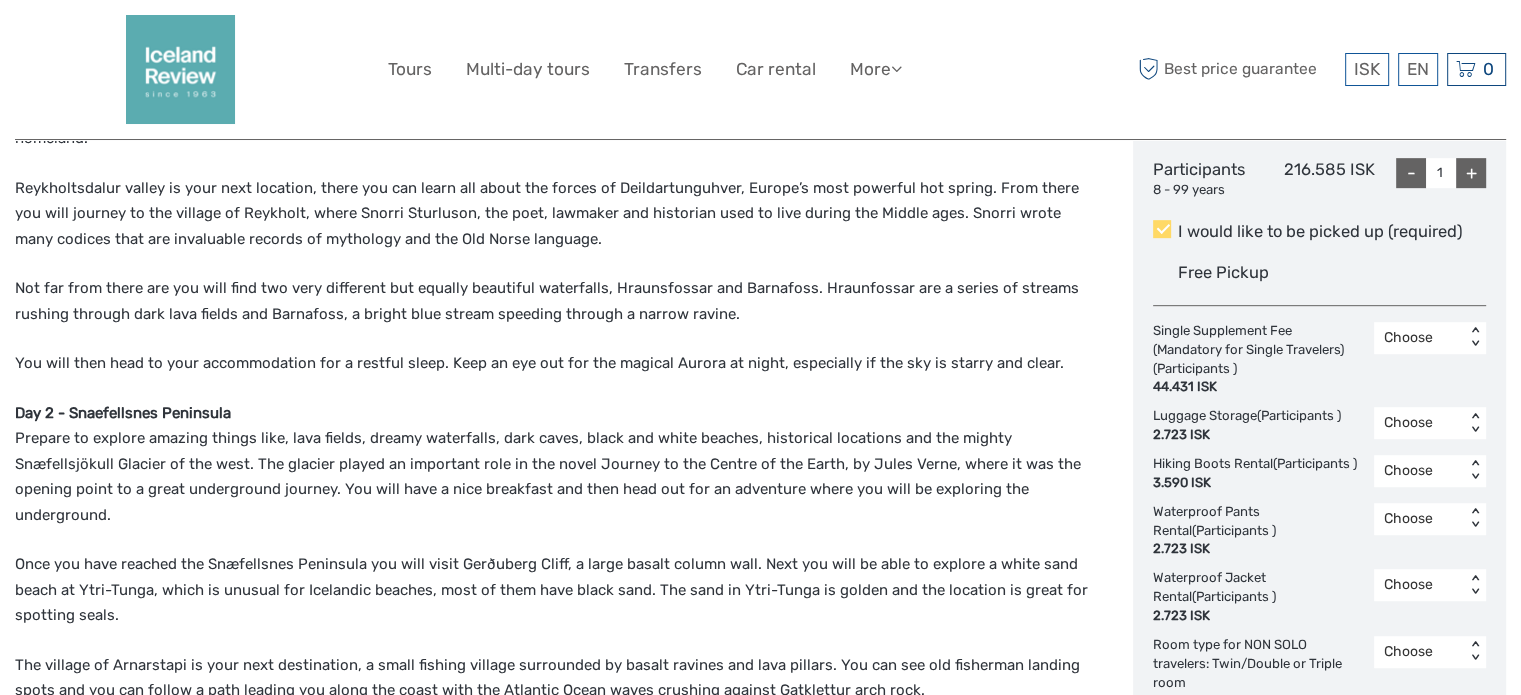 click on "< >" at bounding box center [1475, 337] 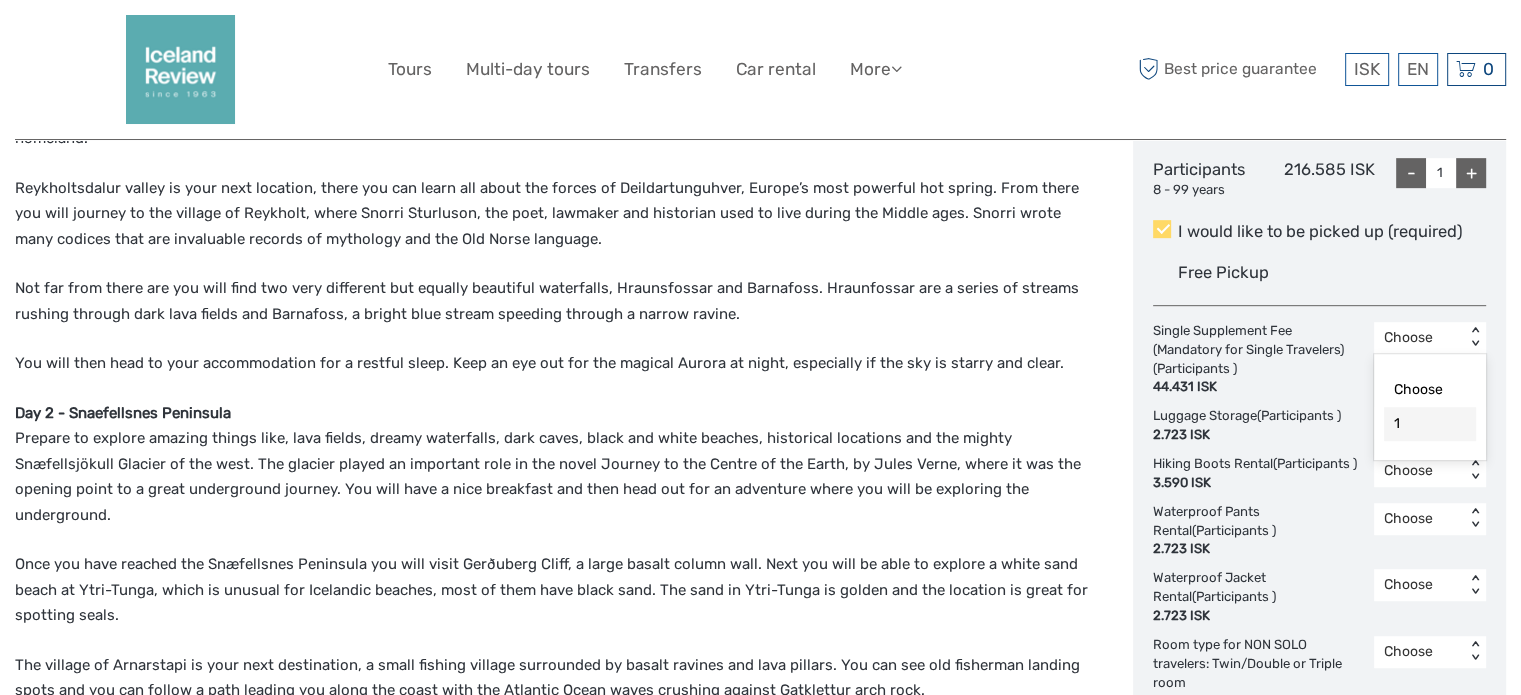 click on "1" at bounding box center (1430, 424) 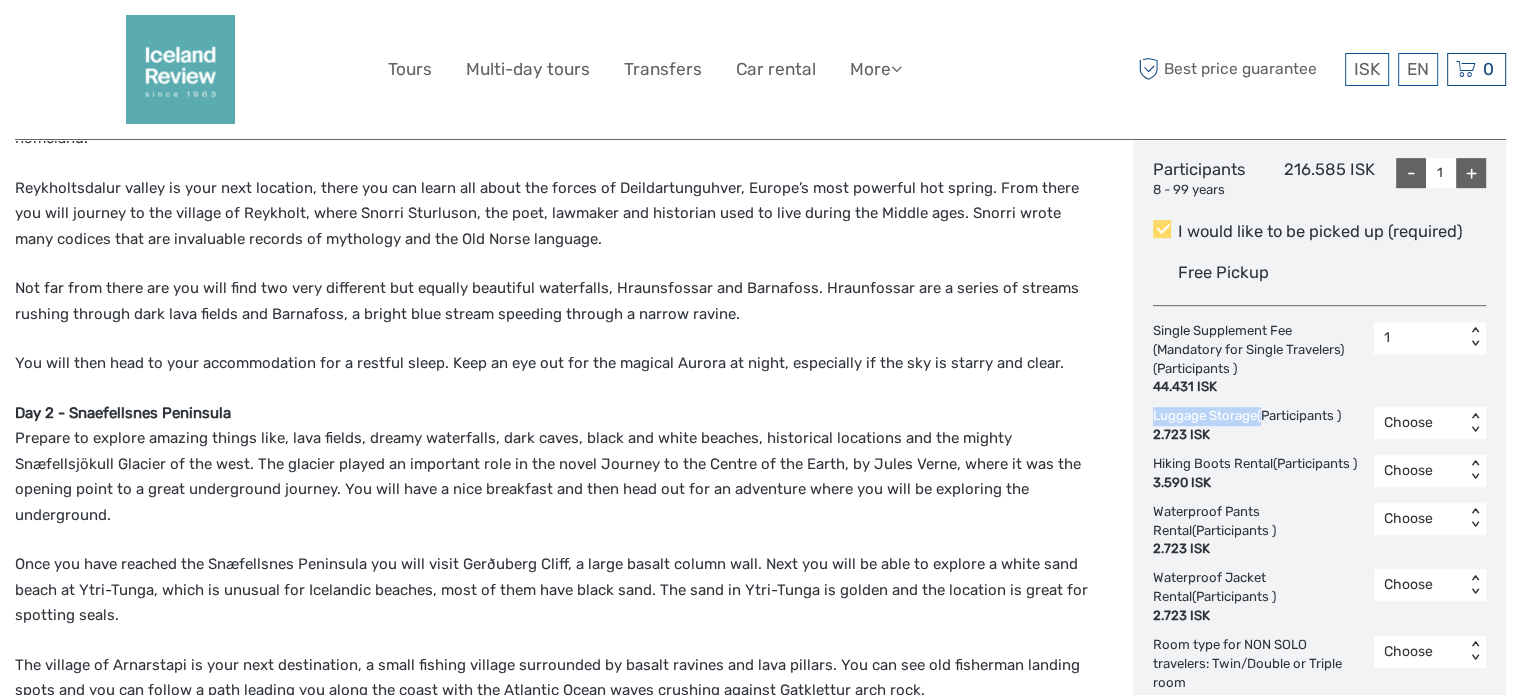 drag, startPoint x: 1261, startPoint y: 415, endPoint x: 1152, endPoint y: 416, distance: 109.004585 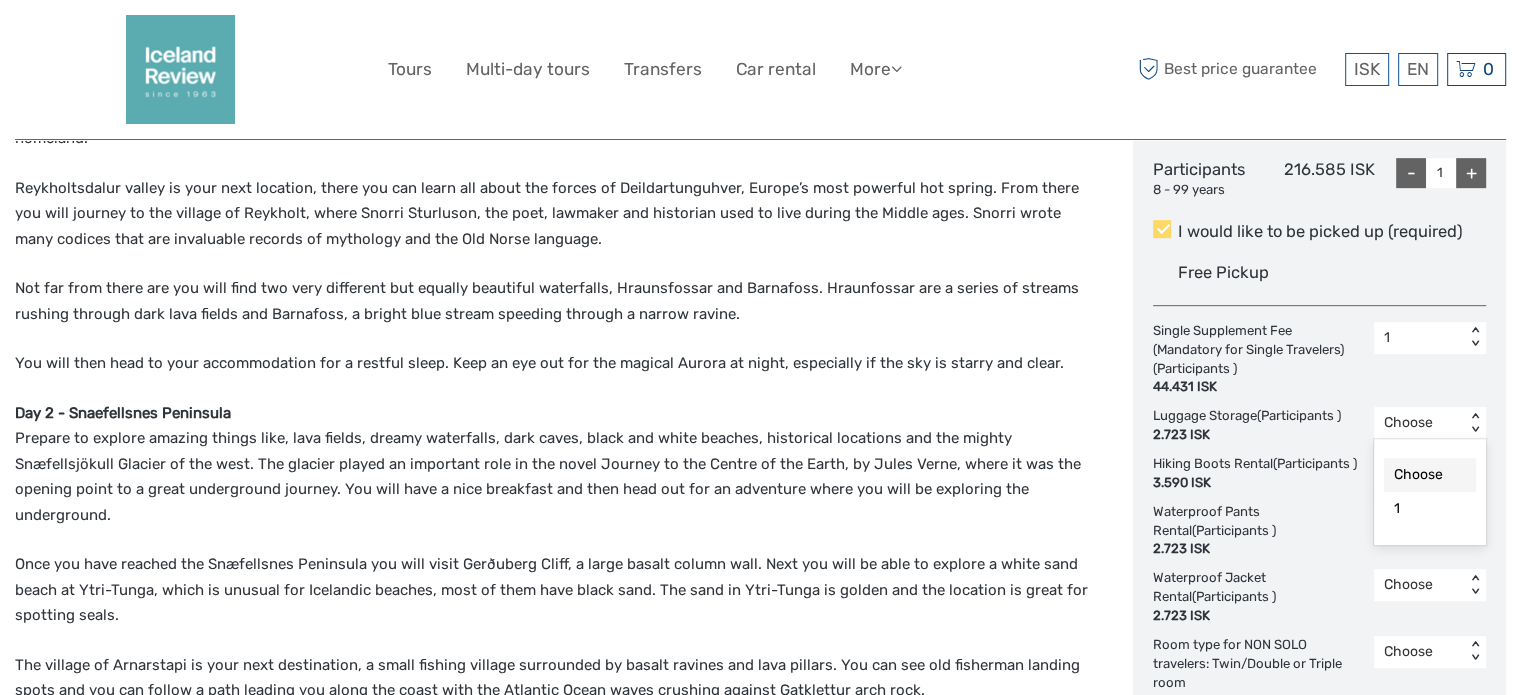 click on "< >" at bounding box center [1475, 423] 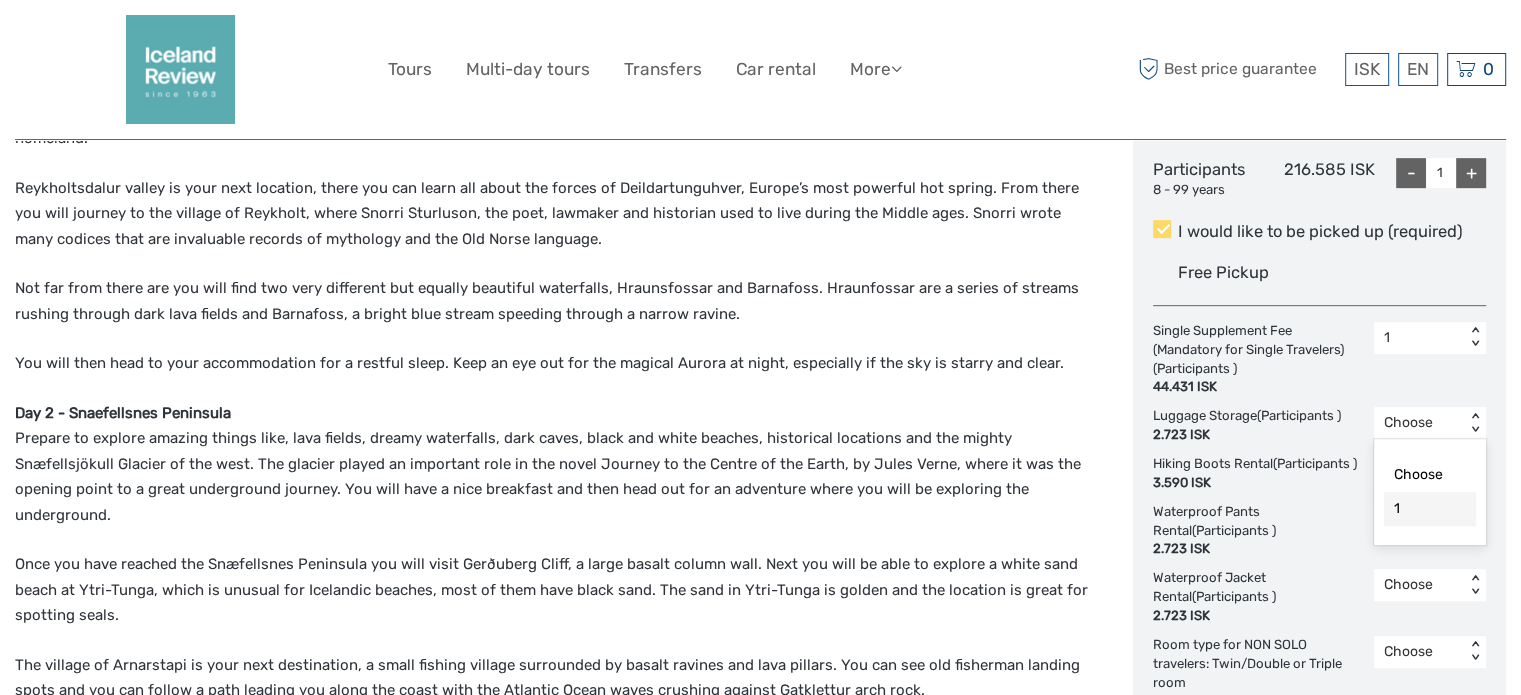 click on "1" at bounding box center (1430, 509) 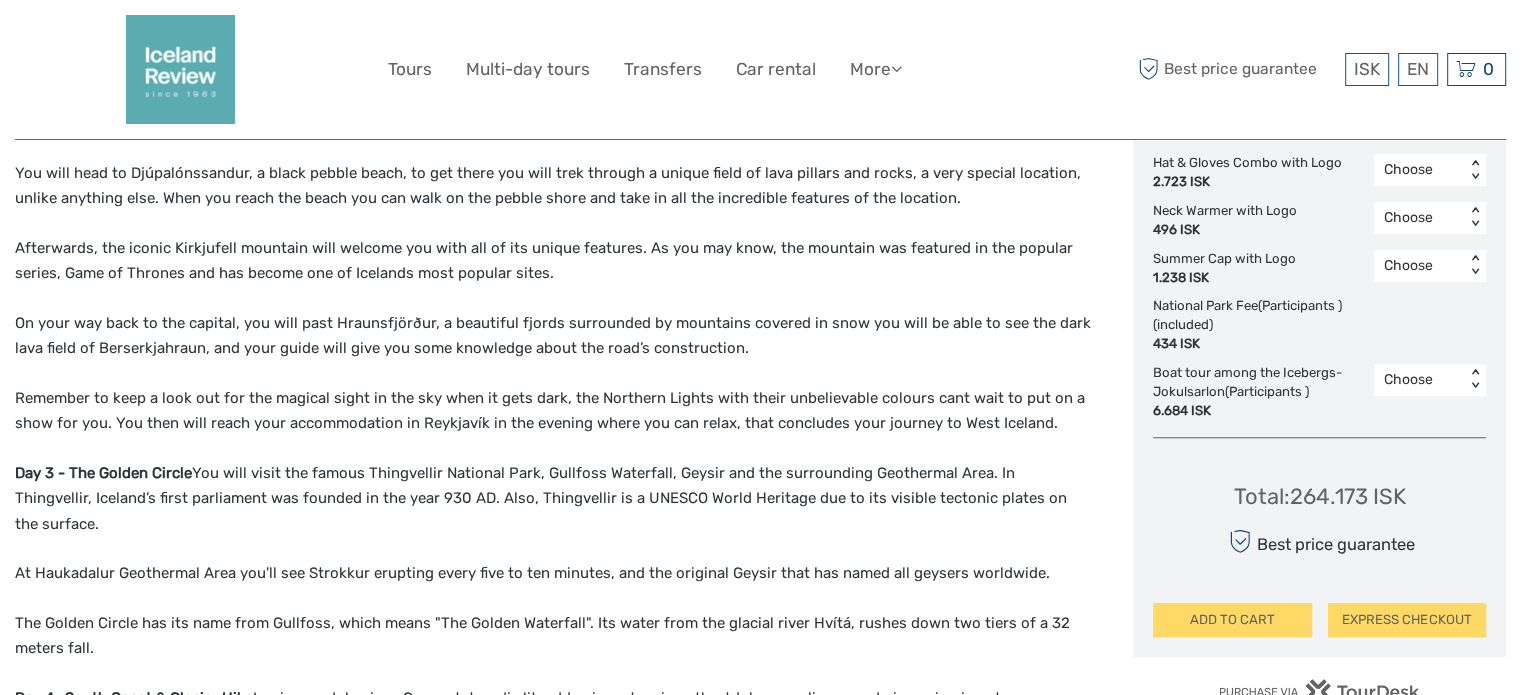 scroll, scrollTop: 1708, scrollLeft: 0, axis: vertical 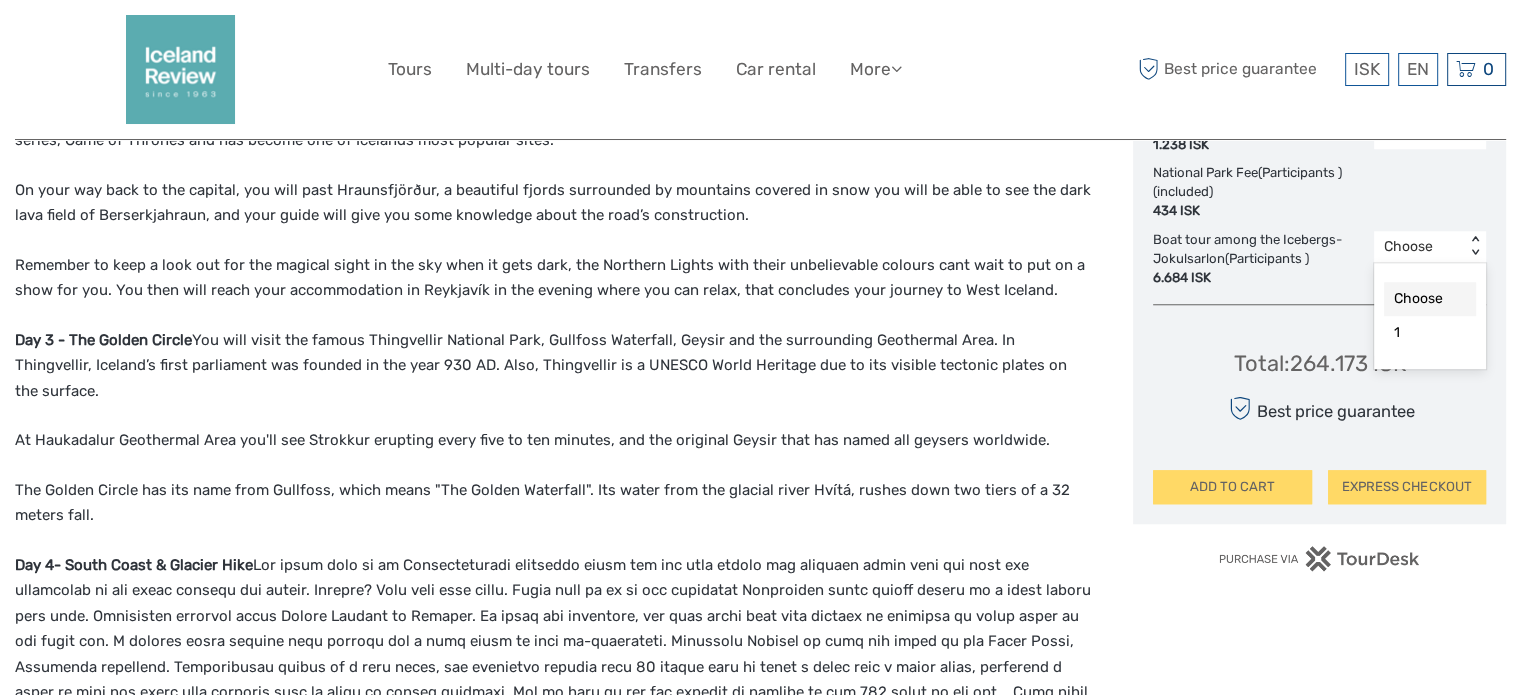 click on "< >" at bounding box center [1475, 246] 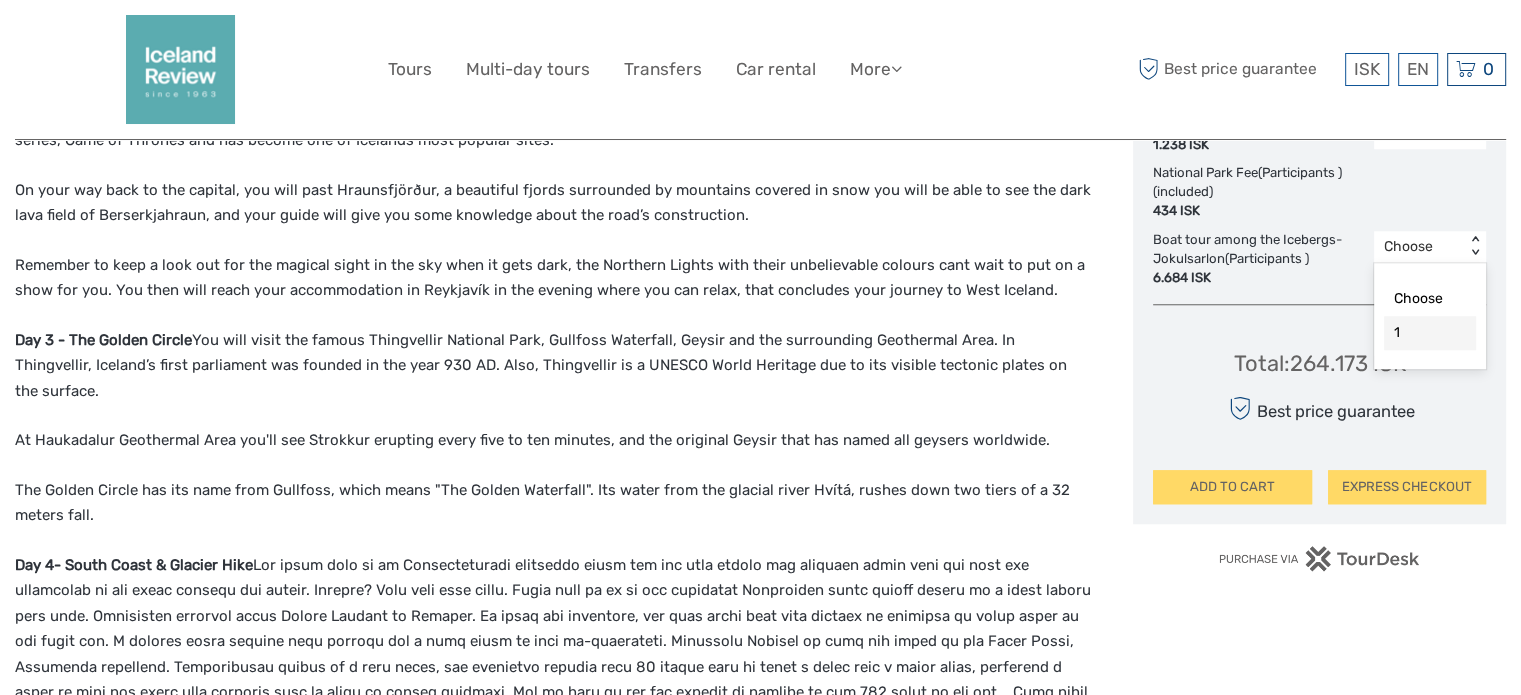 click on "1" at bounding box center (1430, 333) 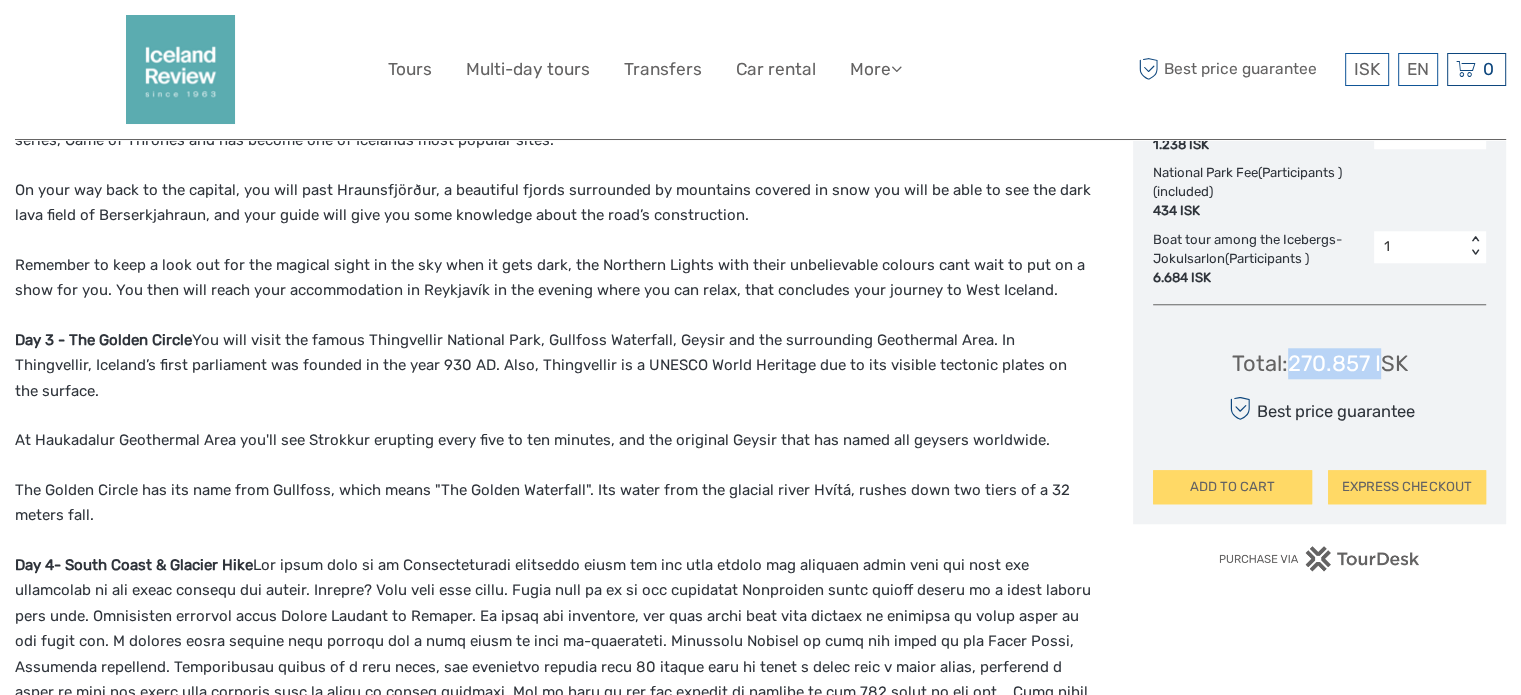 drag, startPoint x: 1292, startPoint y: 364, endPoint x: 1377, endPoint y: 365, distance: 85.00588 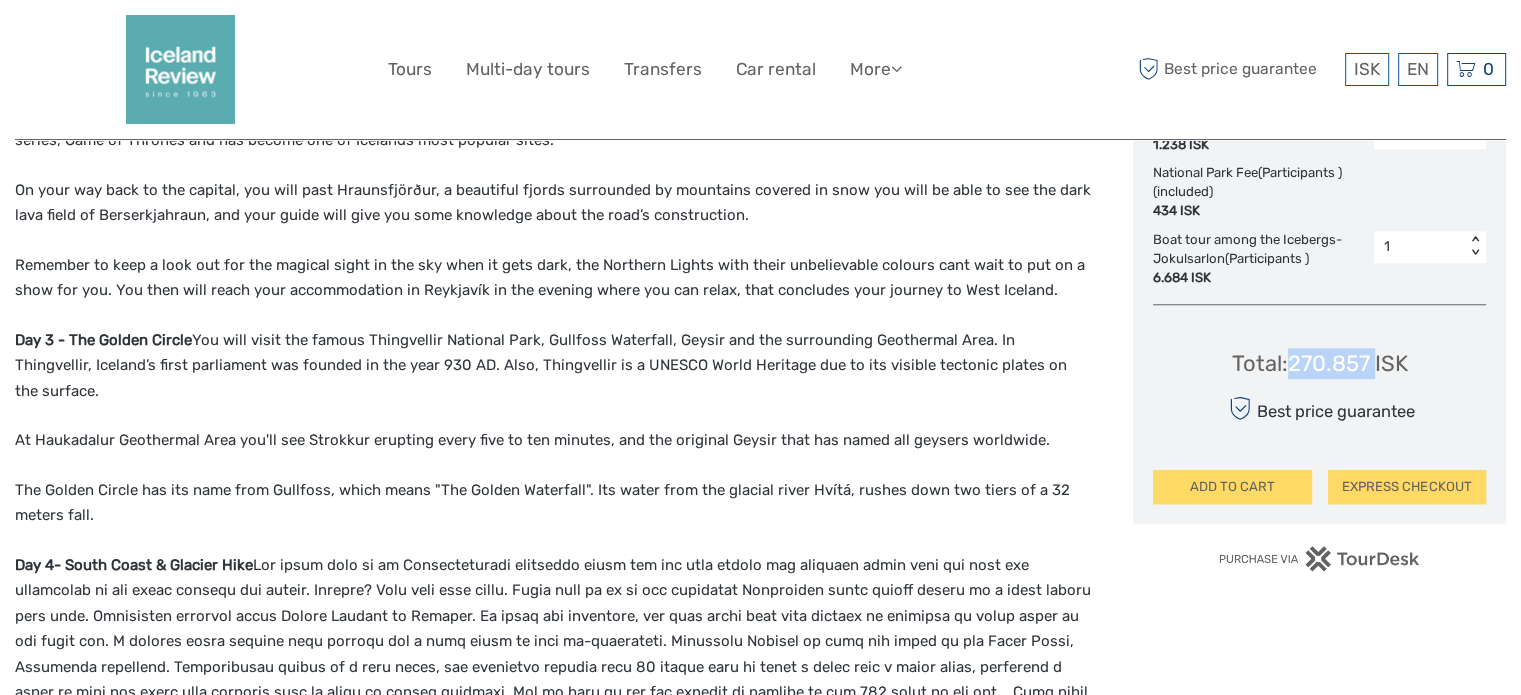click on "Total :  270.857 ISK" at bounding box center [1320, 363] 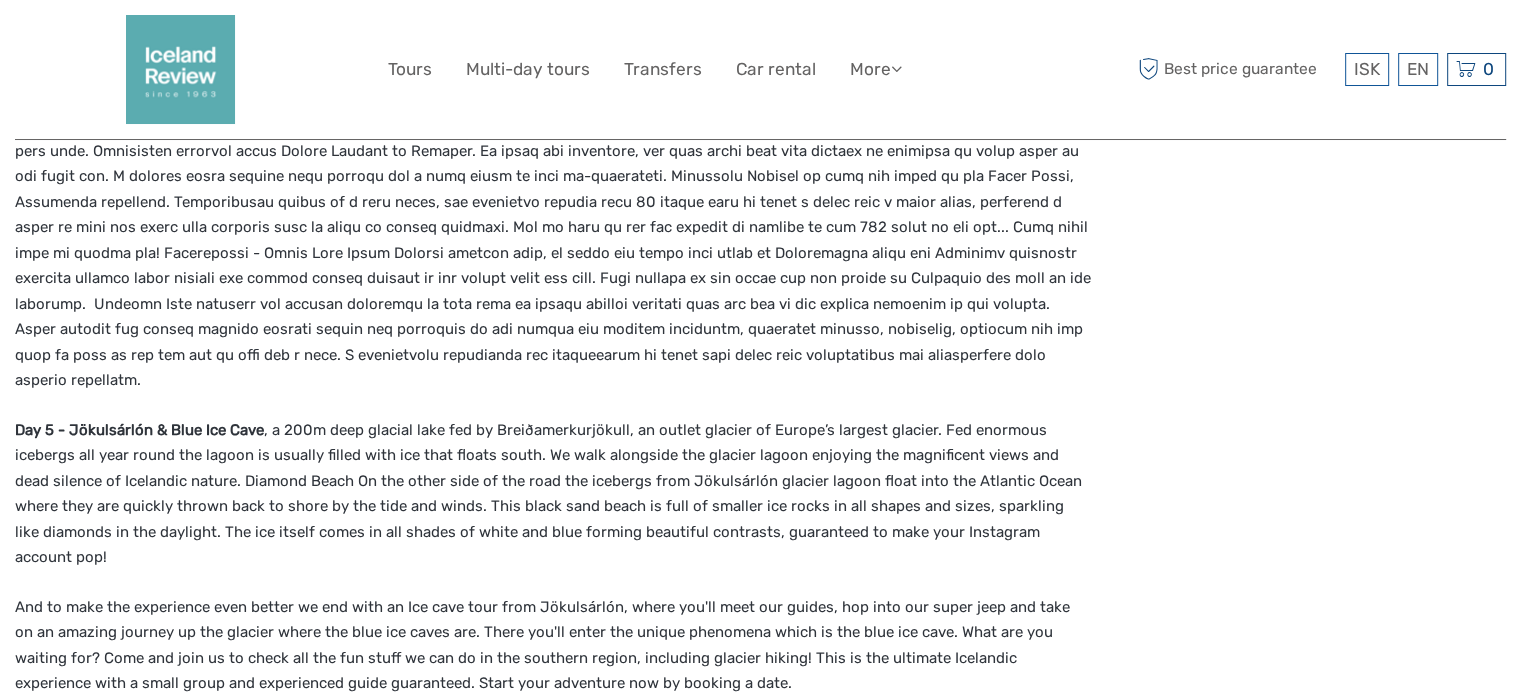 scroll, scrollTop: 2208, scrollLeft: 0, axis: vertical 